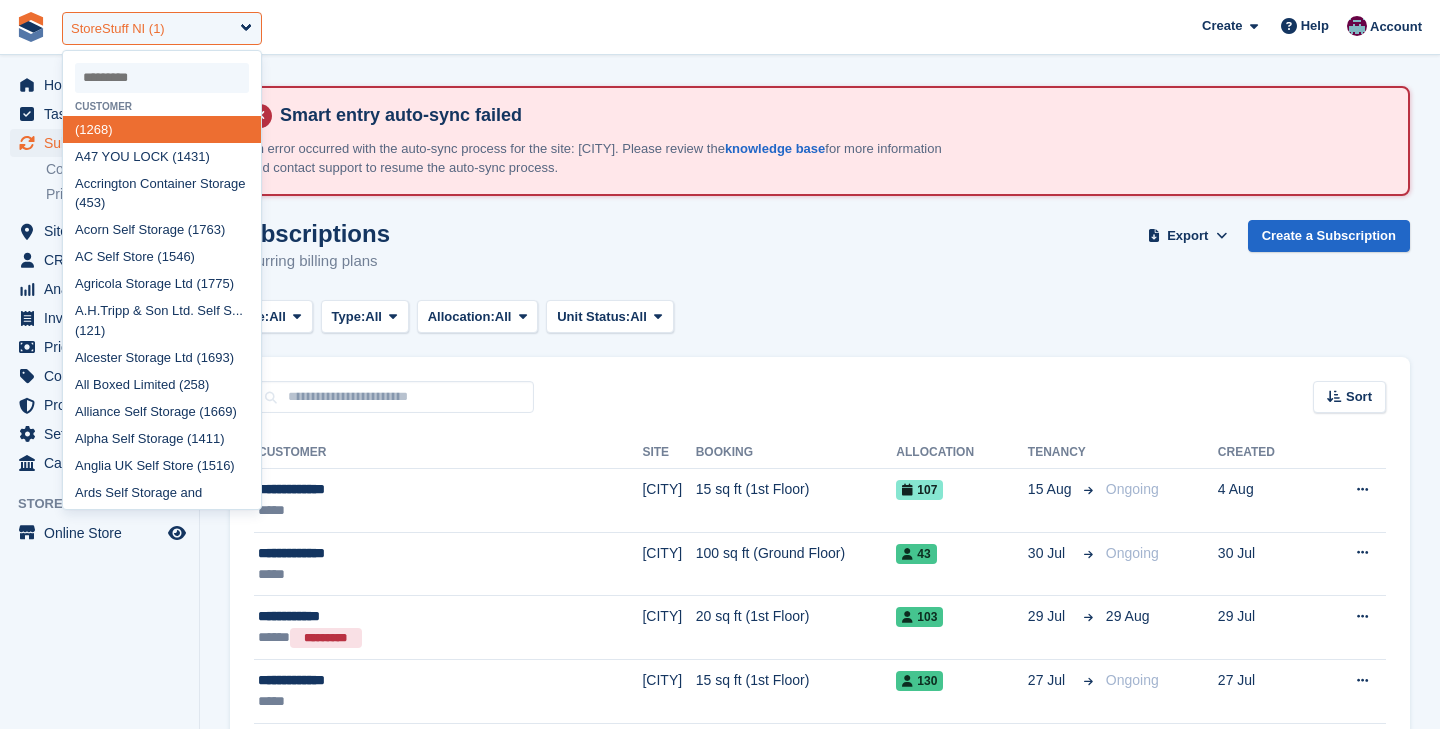 scroll, scrollTop: 0, scrollLeft: 0, axis: both 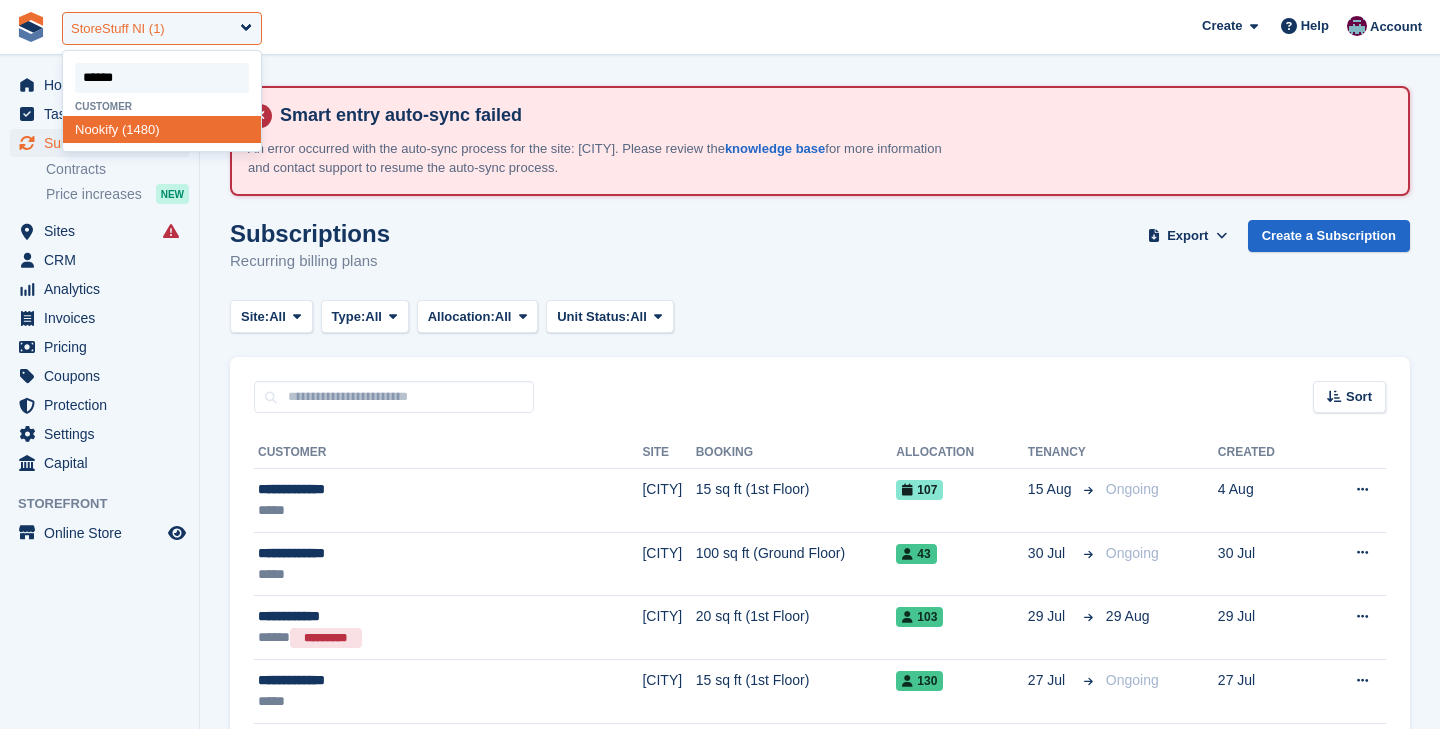 type on "*******" 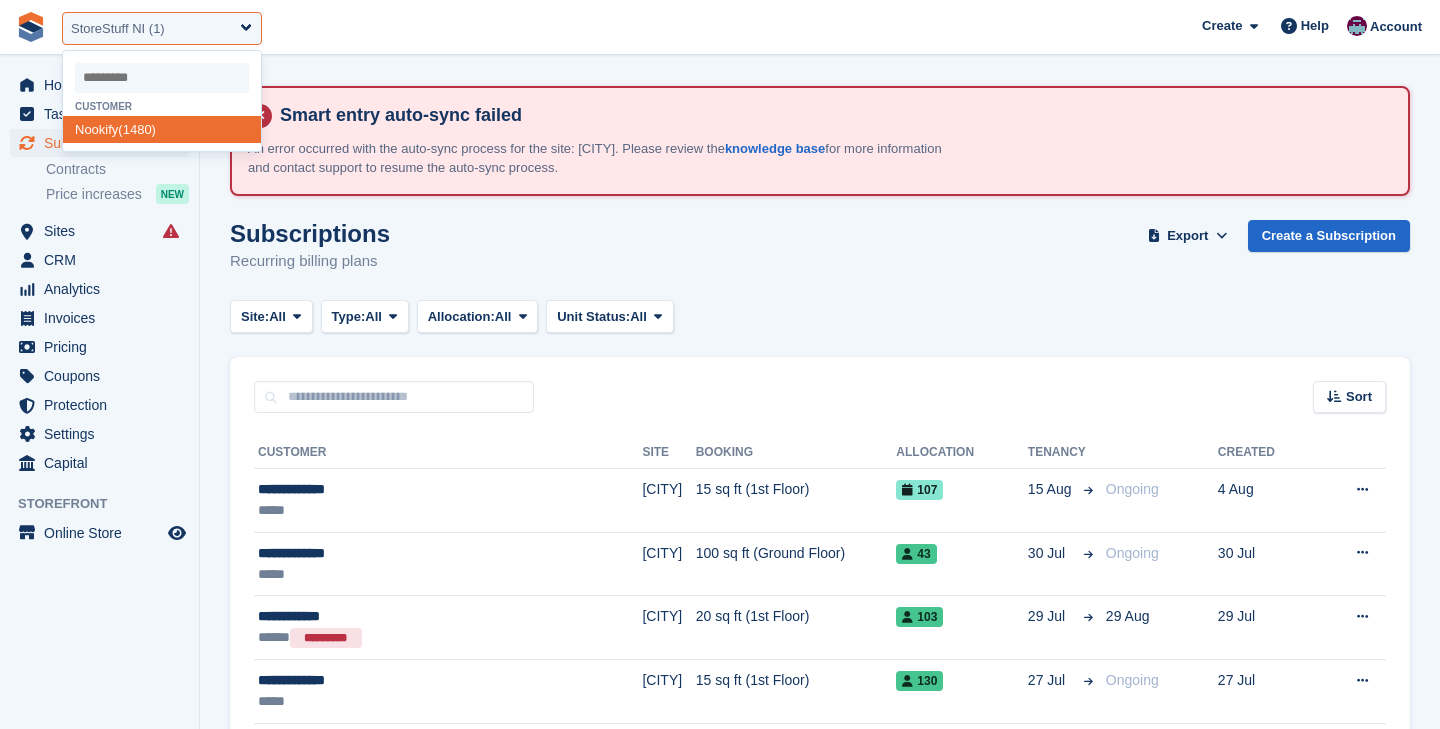 select on "****" 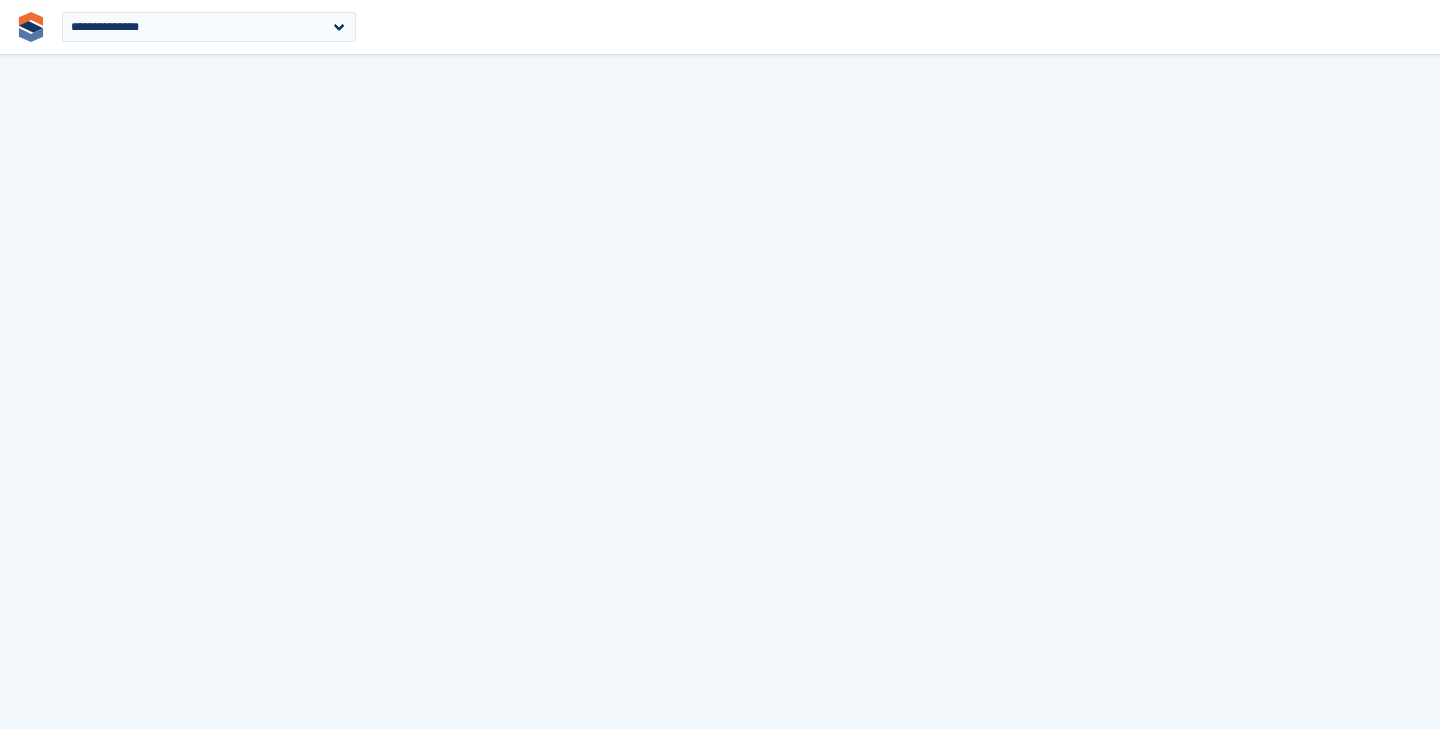 scroll, scrollTop: 0, scrollLeft: 0, axis: both 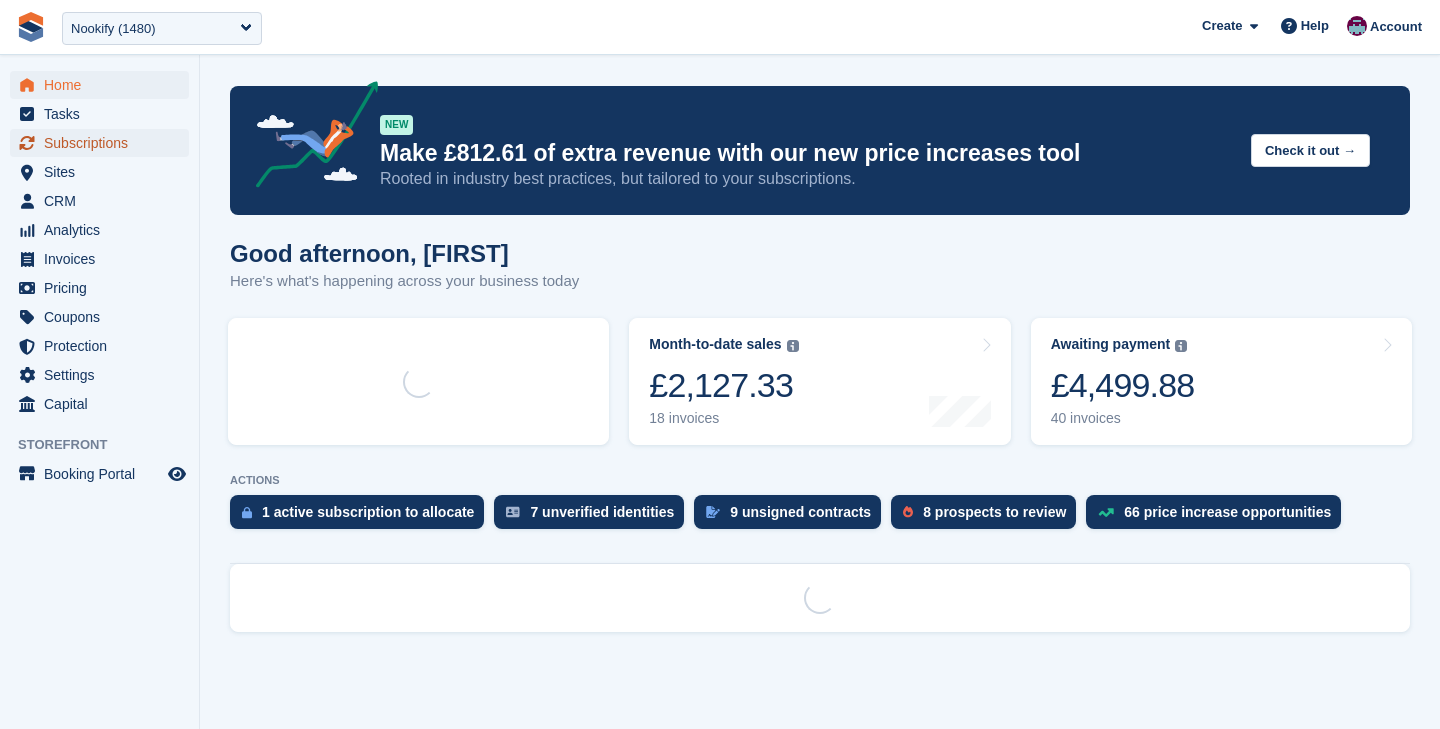 click on "Subscriptions" at bounding box center (104, 143) 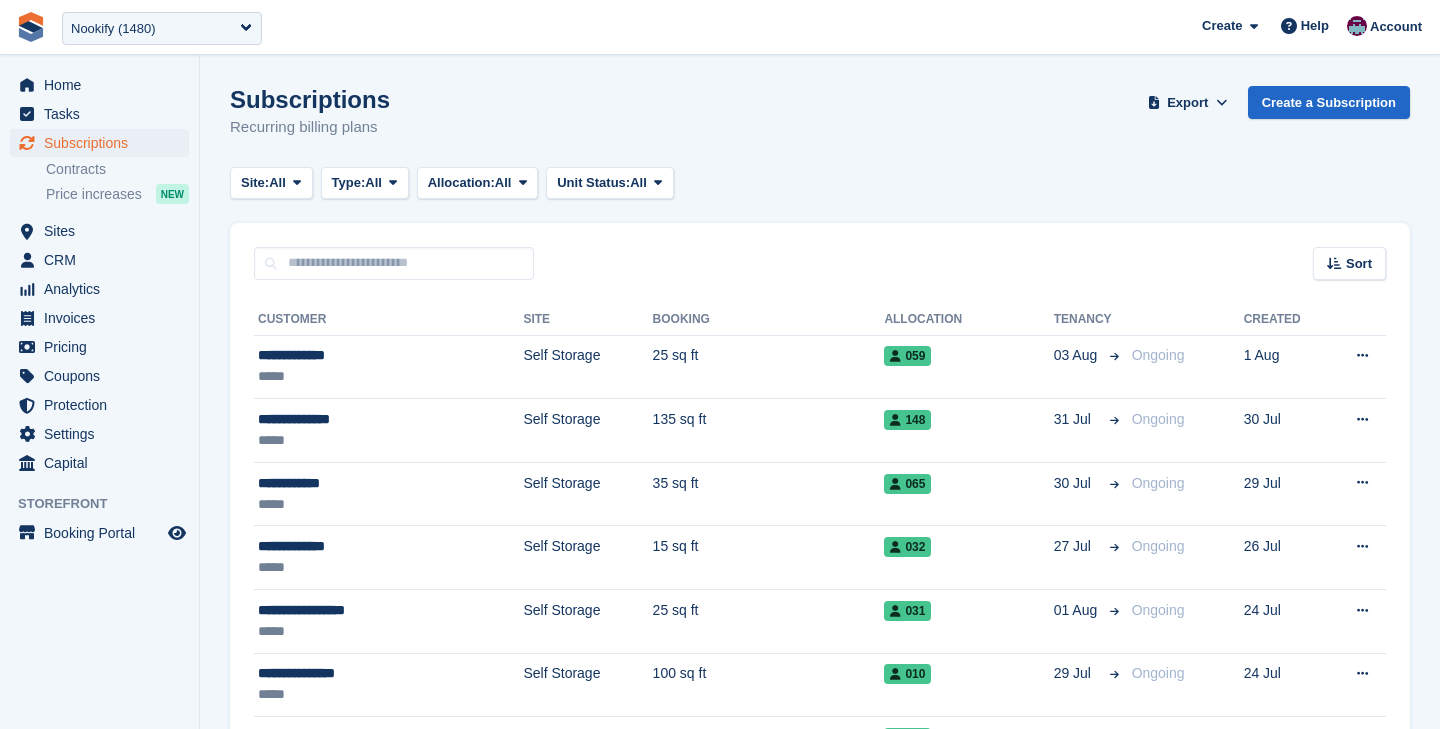 scroll, scrollTop: 0, scrollLeft: 0, axis: both 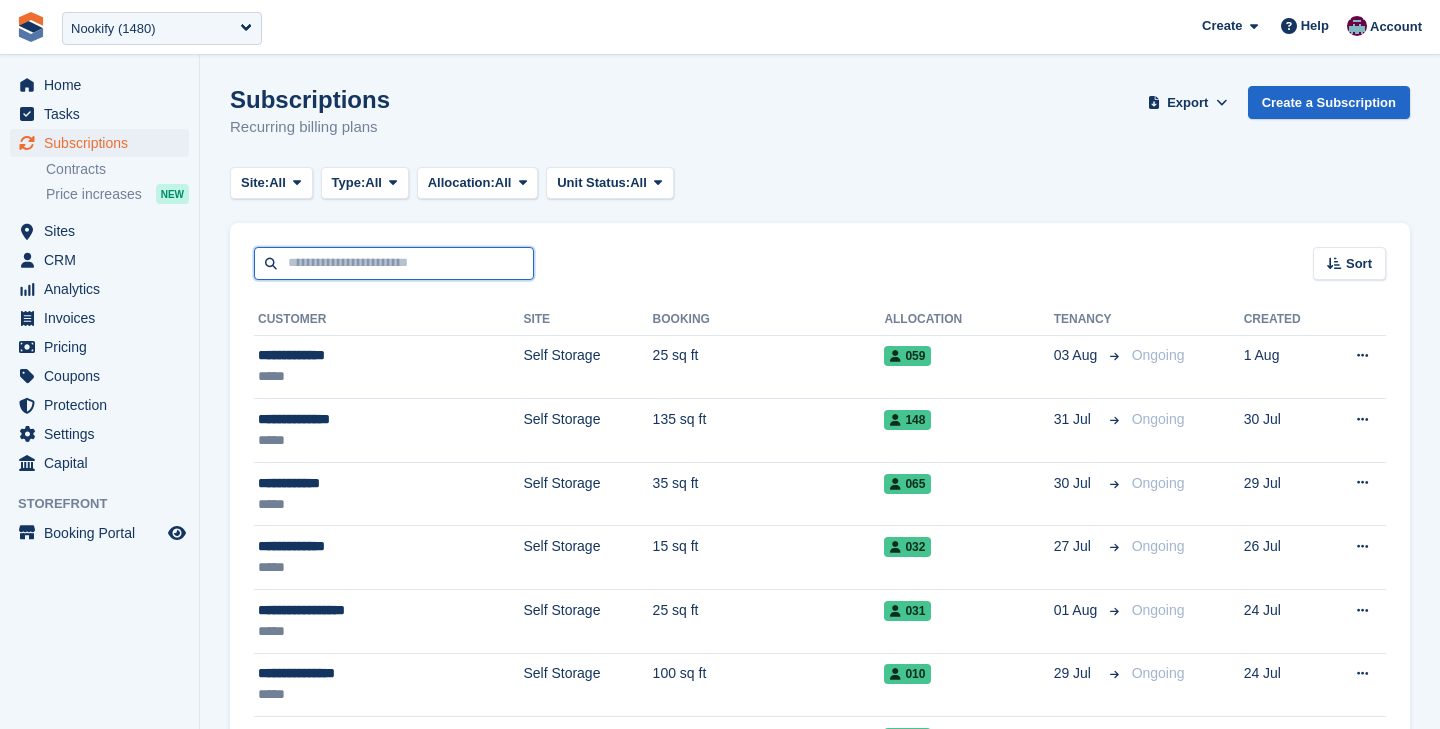 click at bounding box center (394, 263) 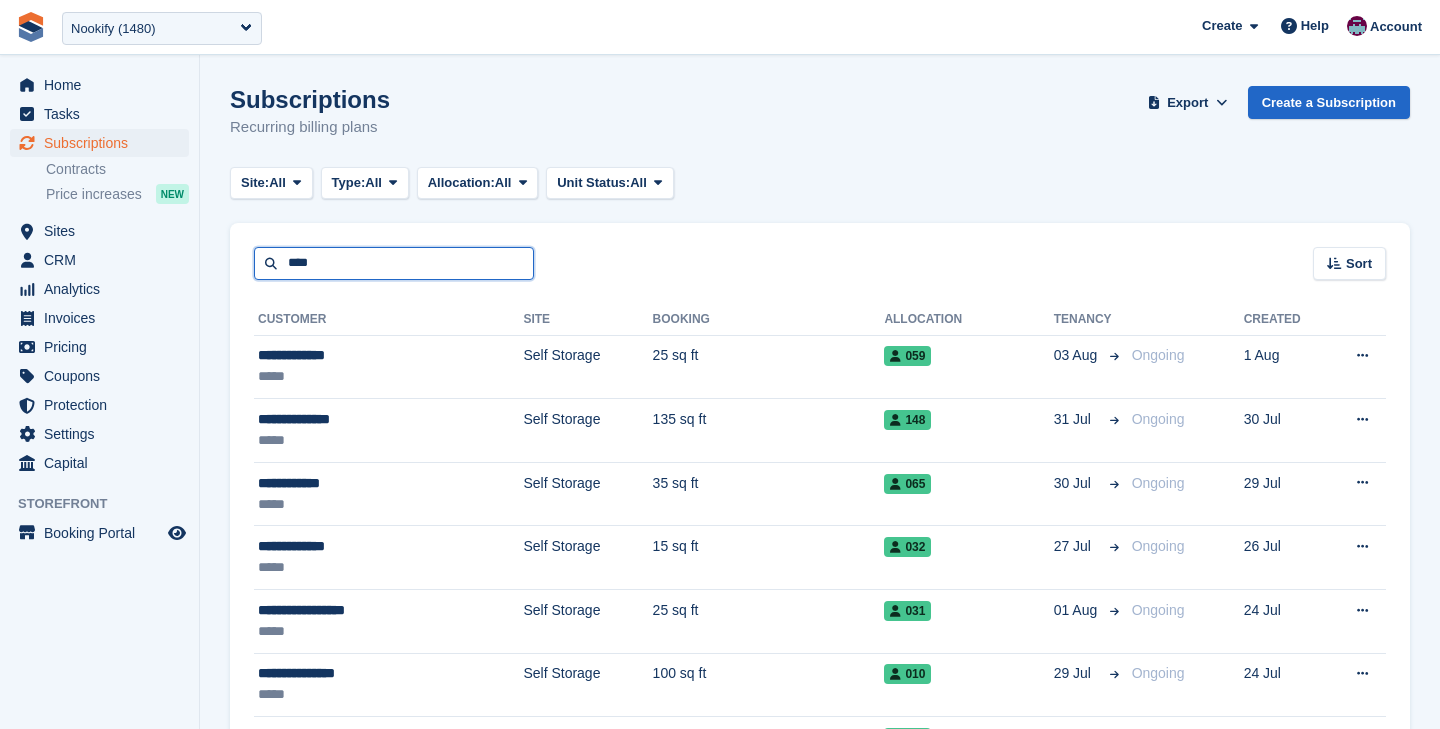 type on "****" 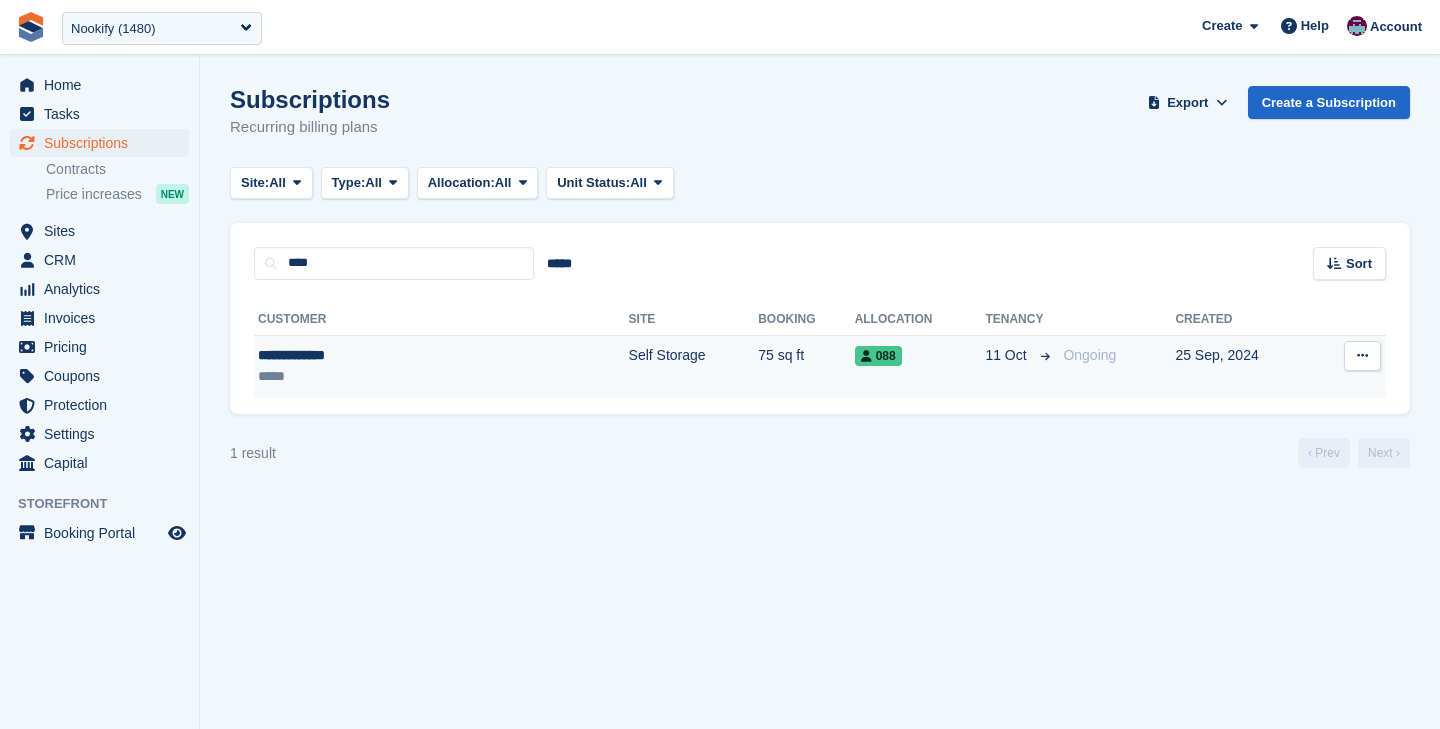 click on "**********" at bounding box center (367, 355) 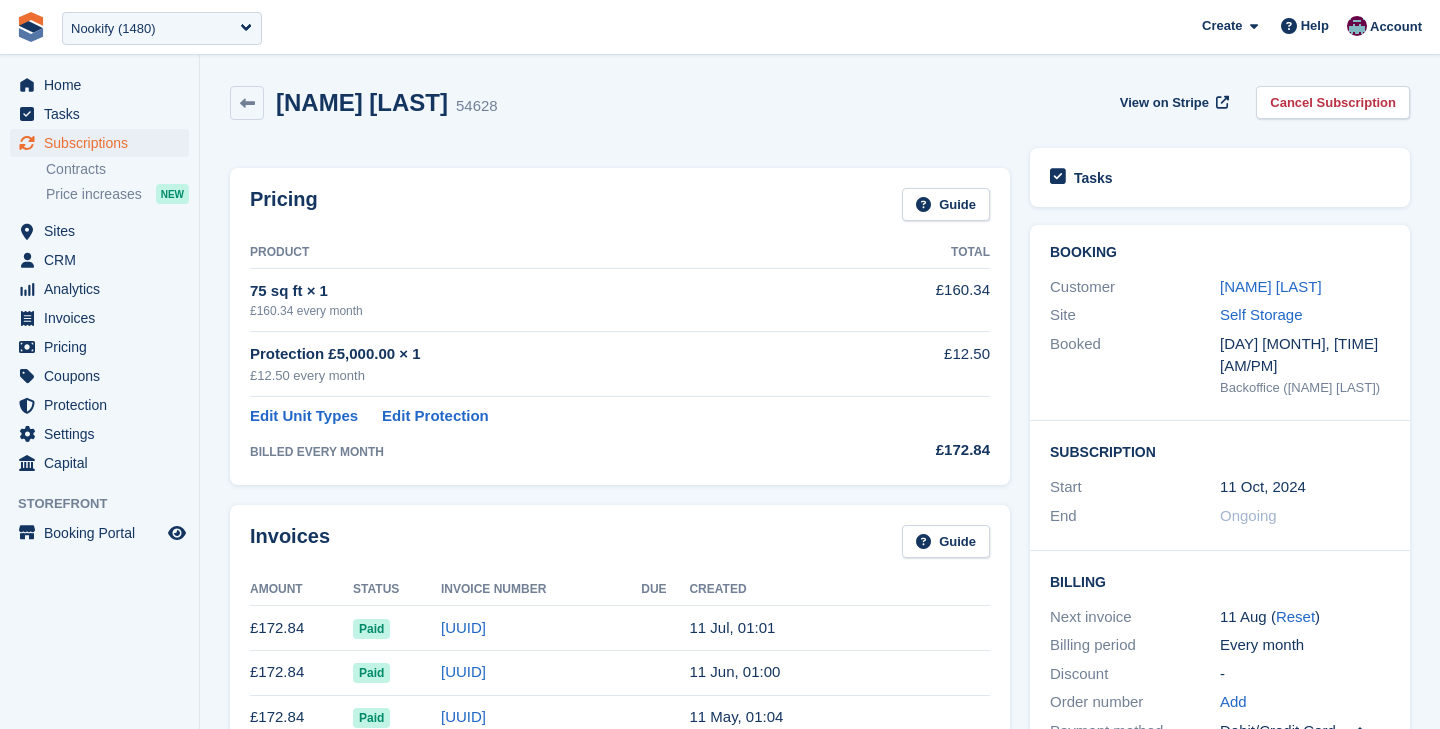 scroll, scrollTop: 0, scrollLeft: 0, axis: both 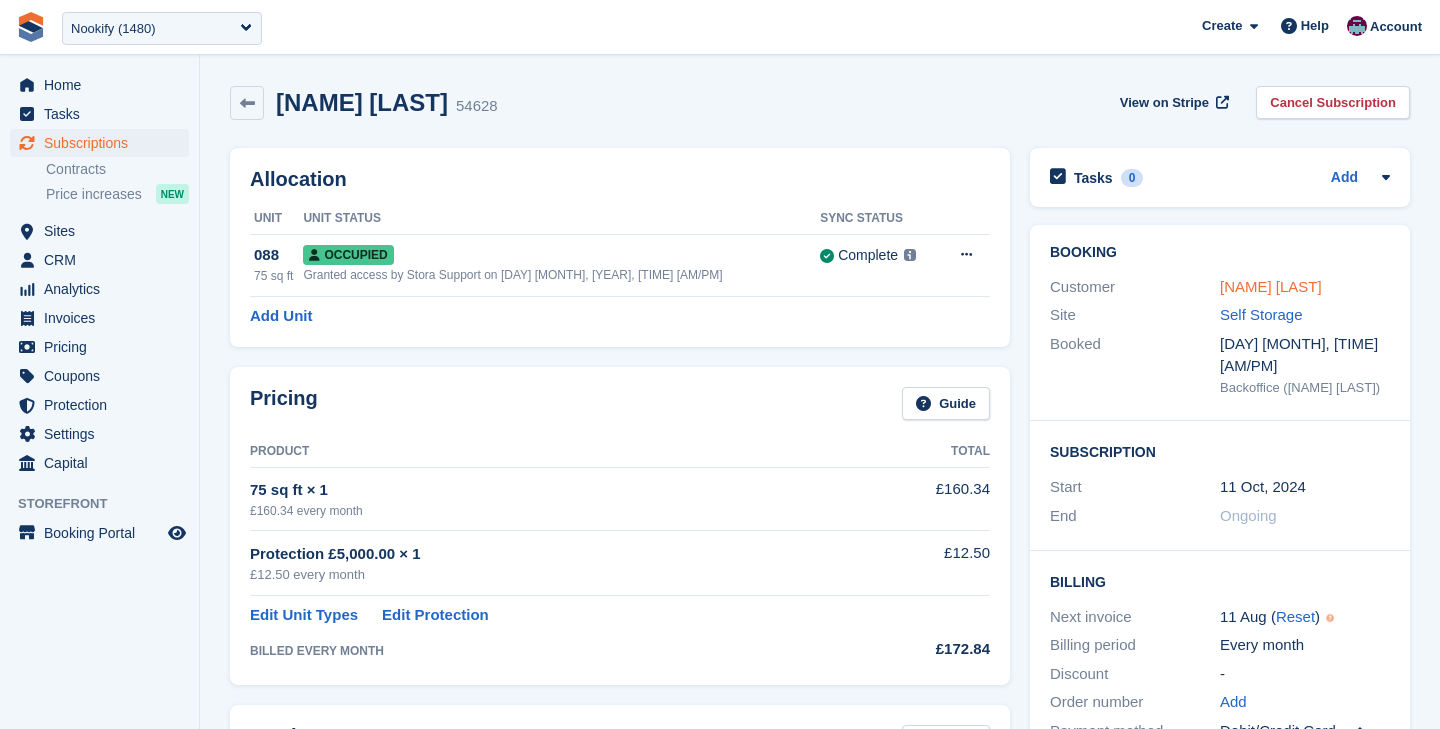 click on "Jenny Hendron" at bounding box center [1271, 286] 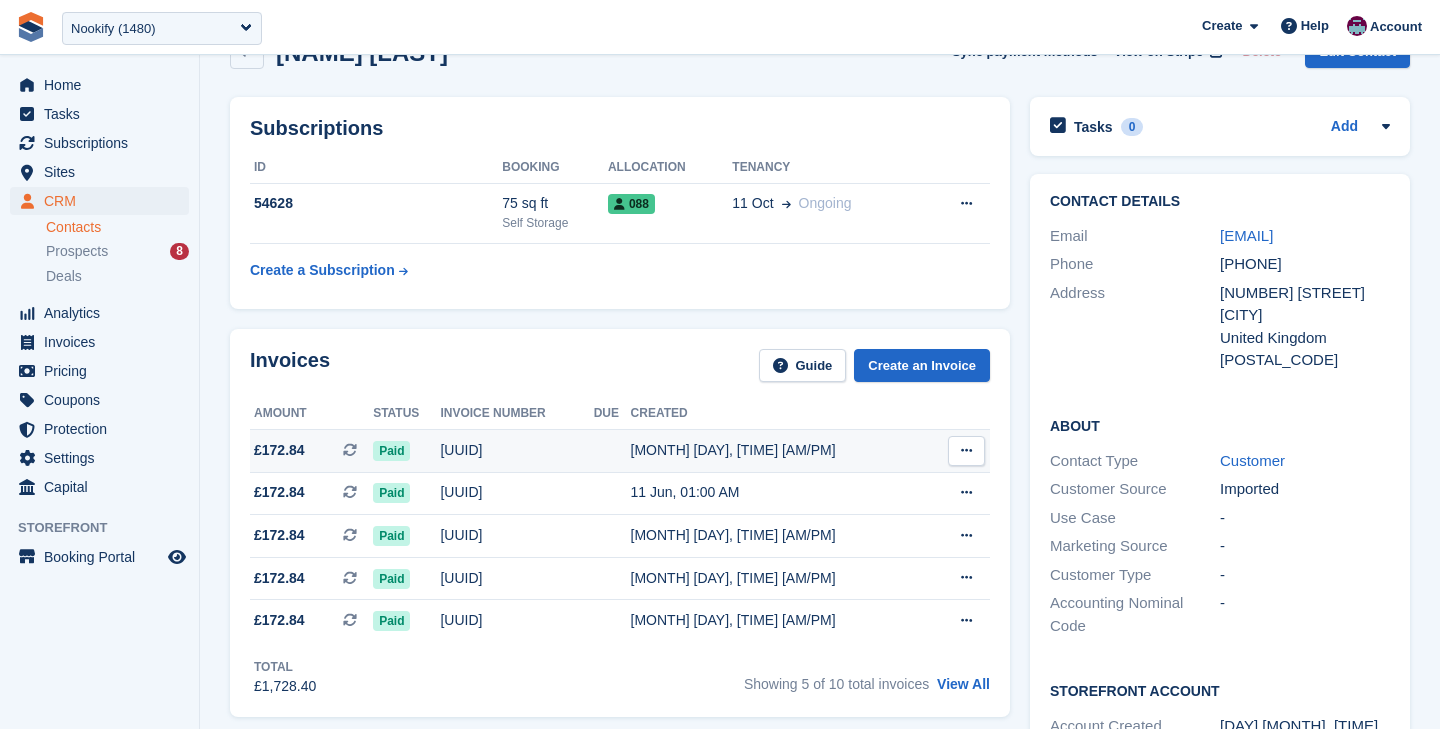 scroll, scrollTop: 0, scrollLeft: 0, axis: both 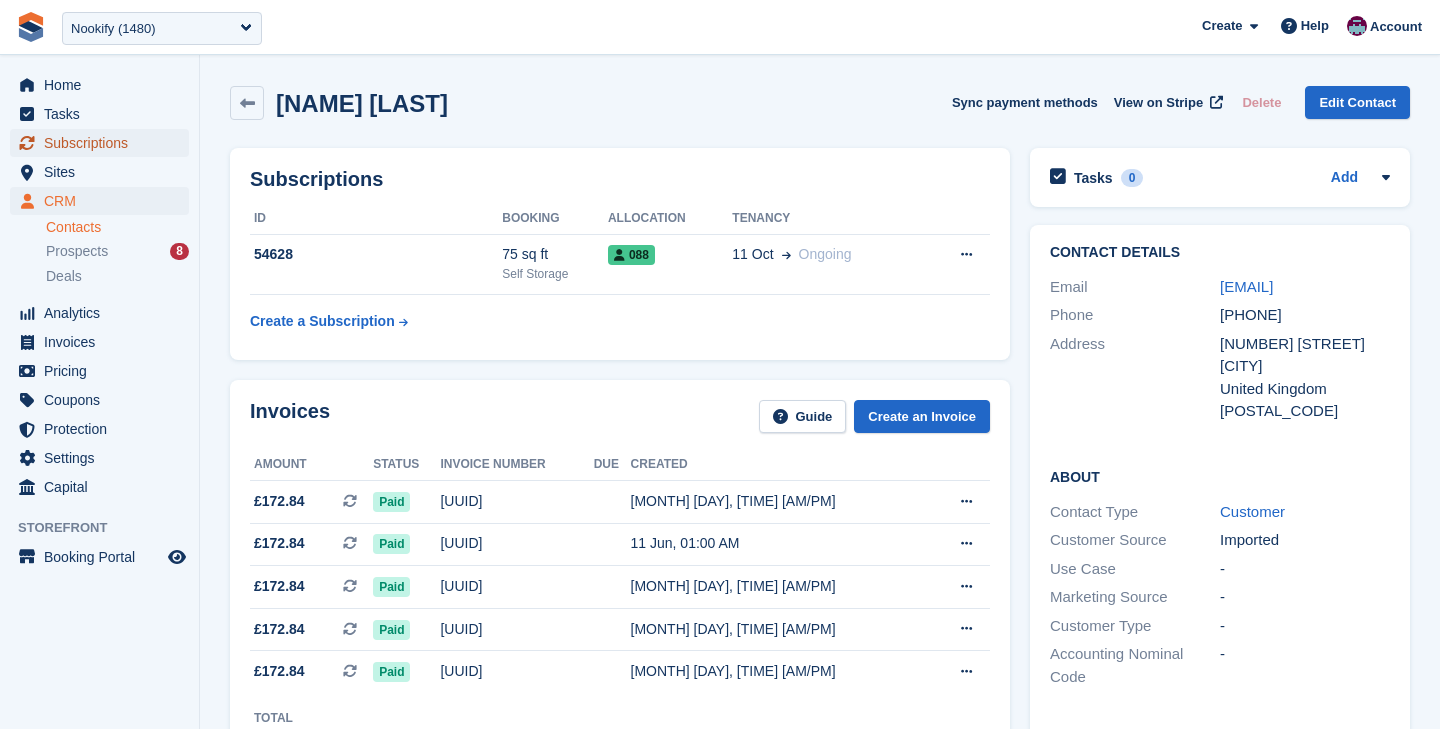 click on "Subscriptions" at bounding box center [104, 143] 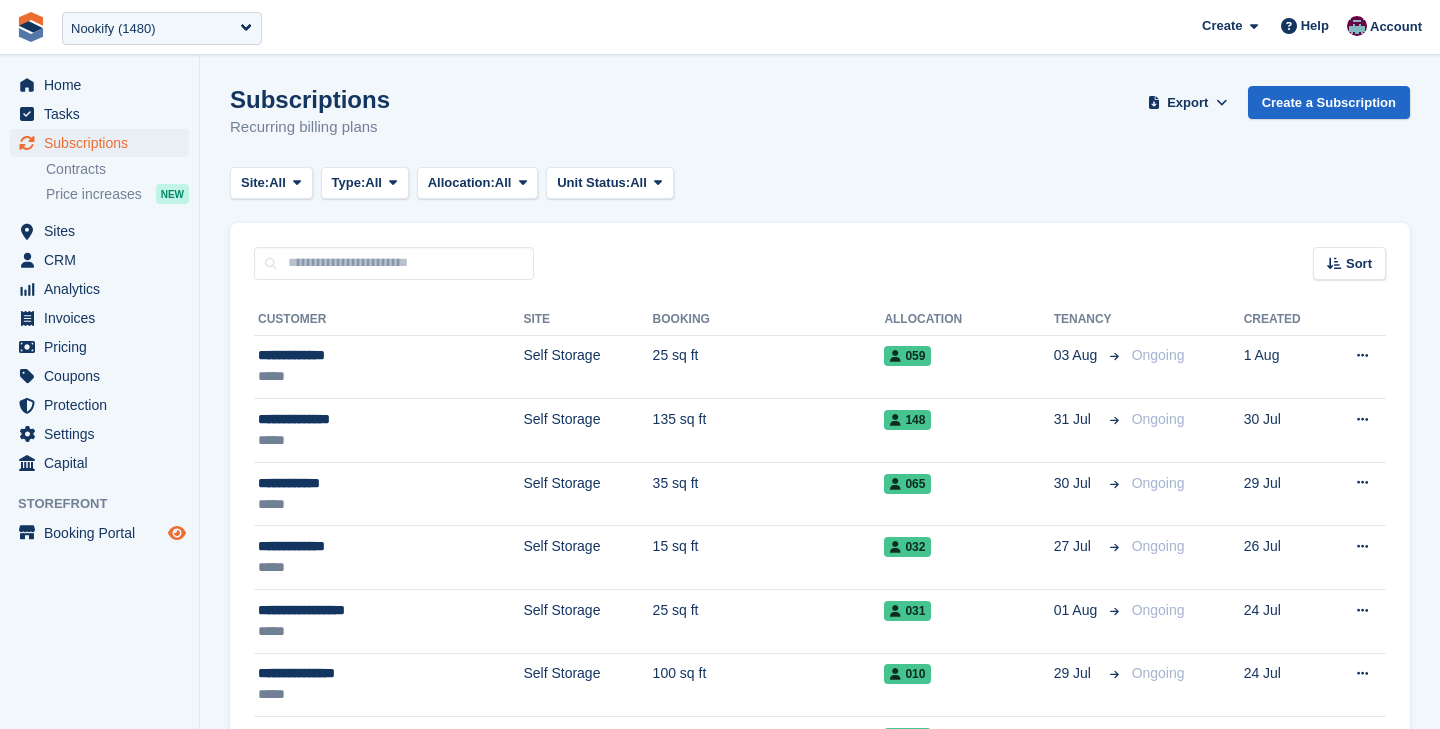 click at bounding box center [177, 533] 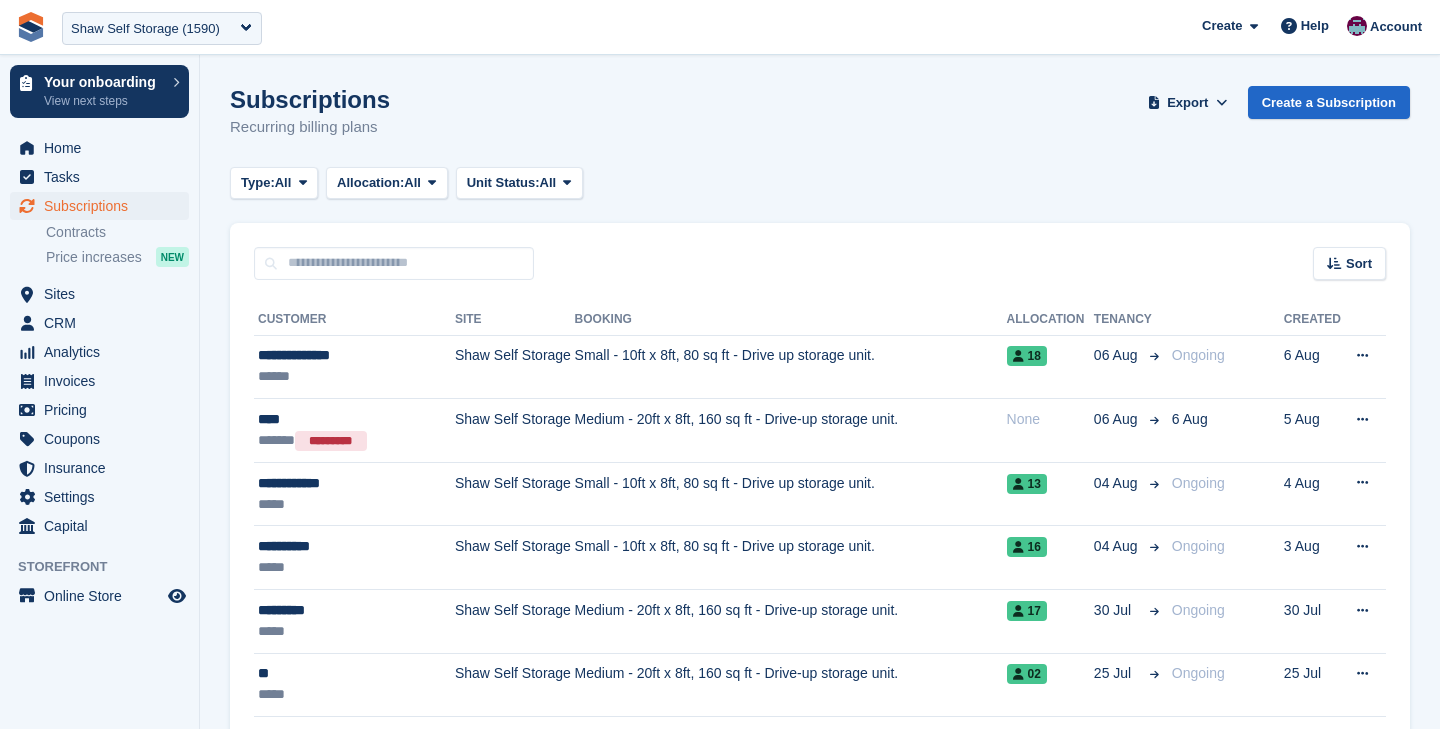 scroll, scrollTop: 15, scrollLeft: 0, axis: vertical 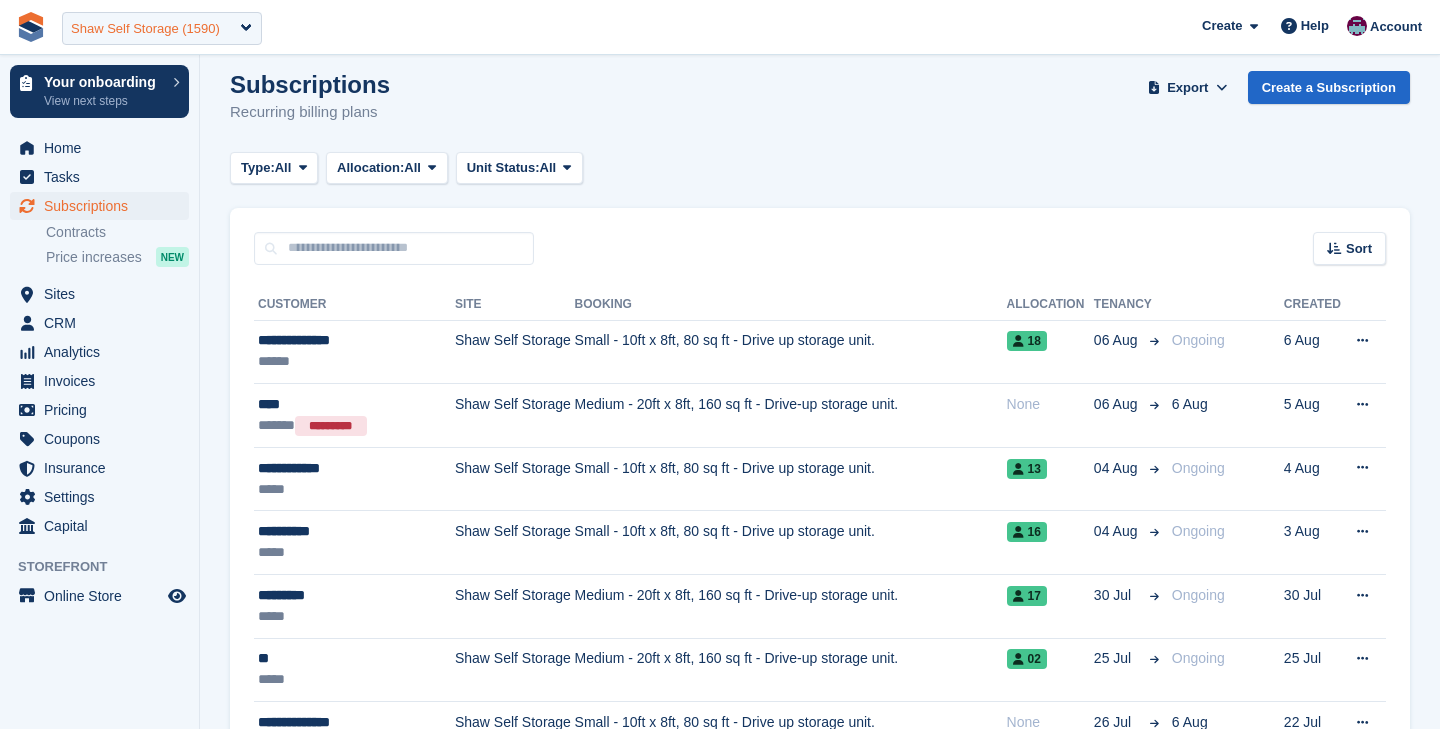 click on "Shaw Self Storage (1590)" at bounding box center [145, 29] 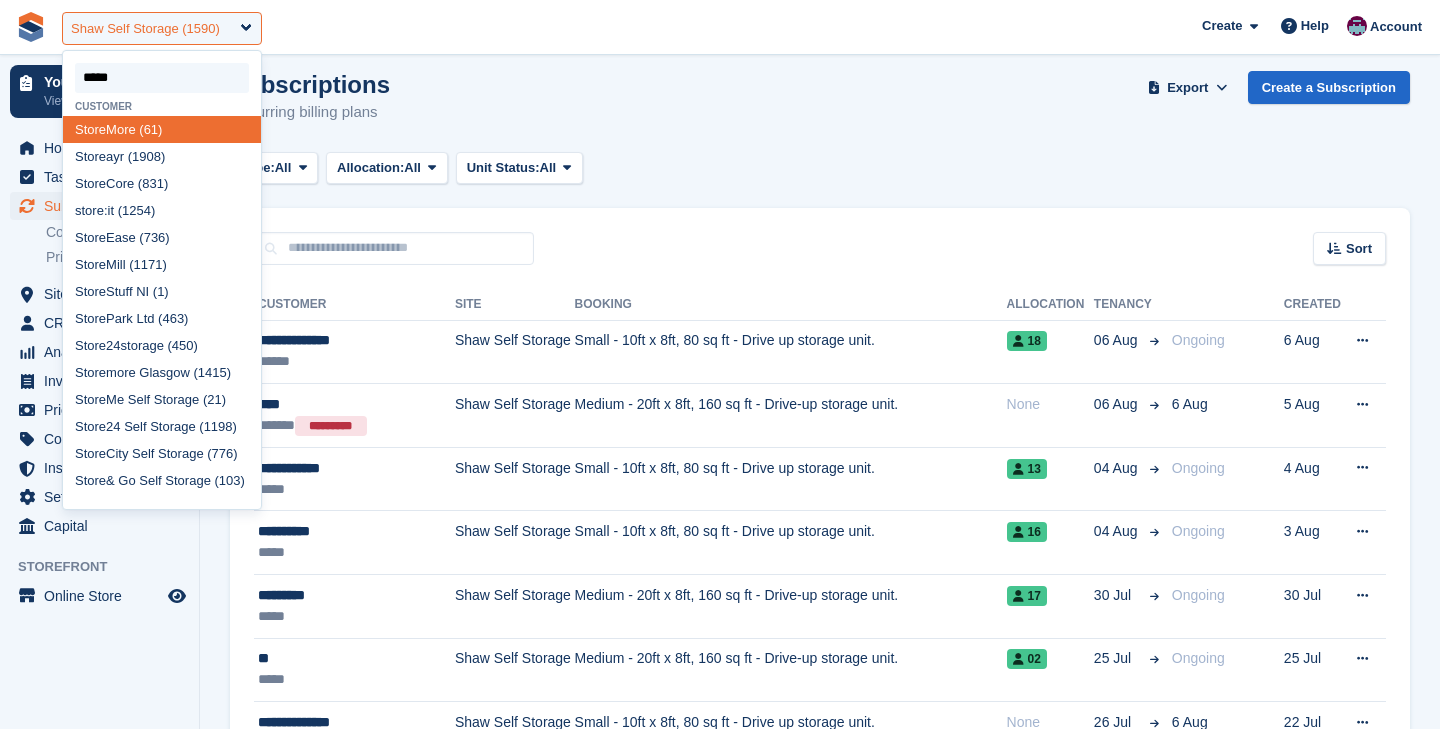 type on "******" 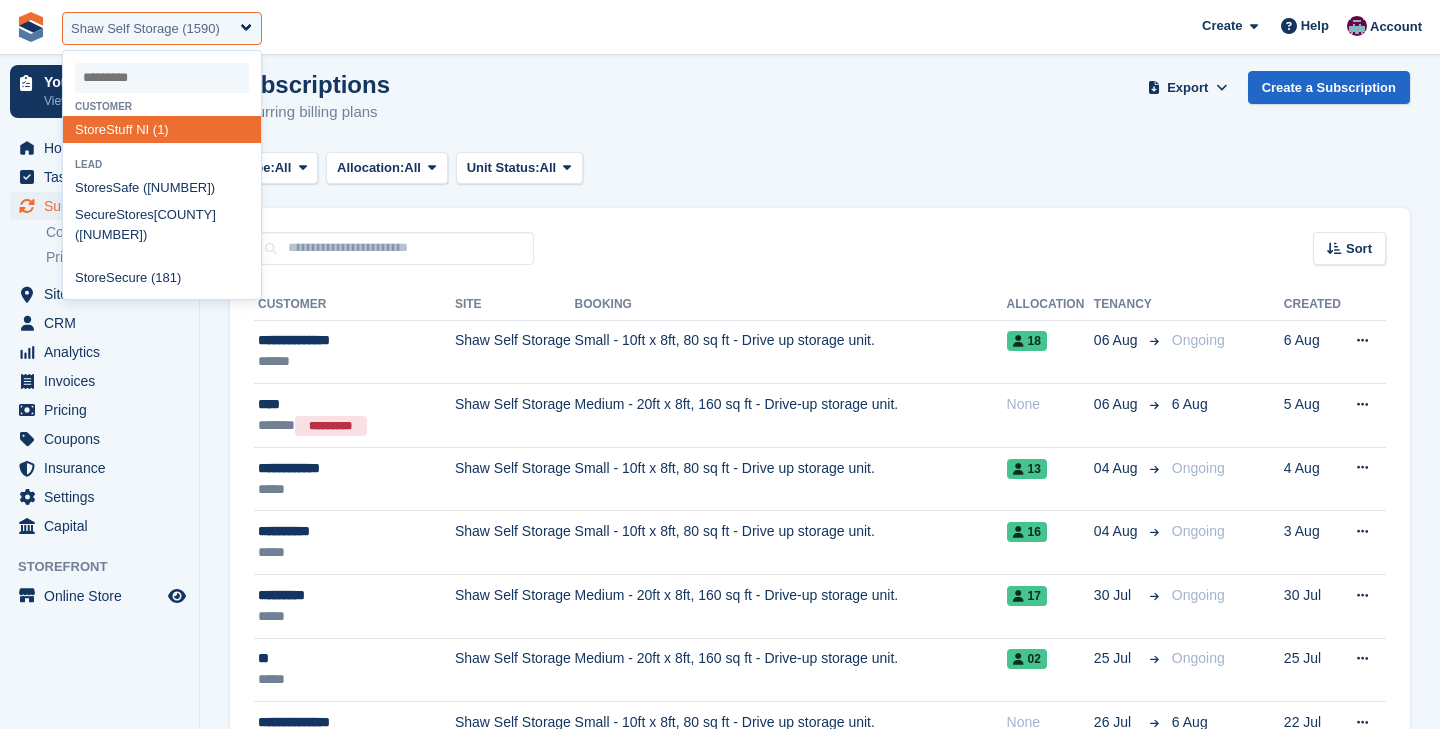 select on "*" 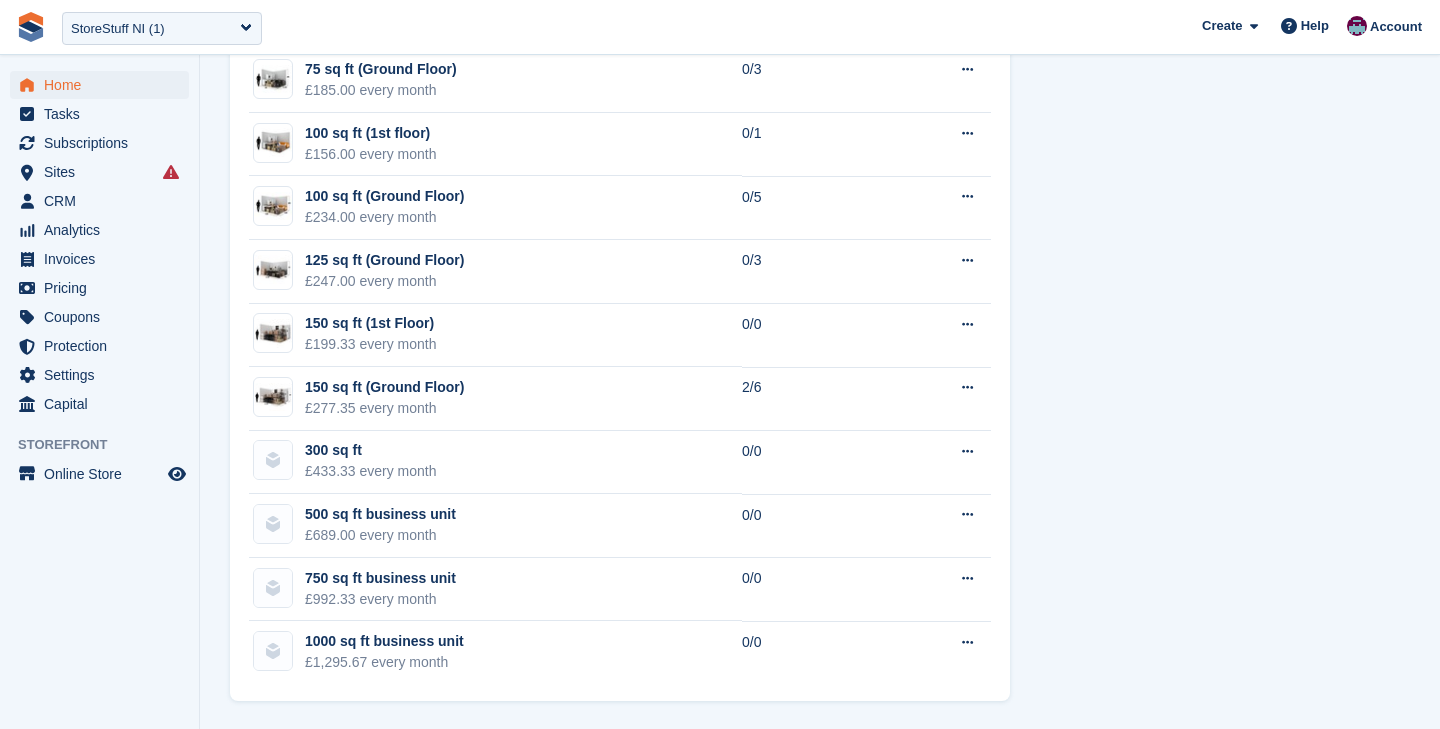 scroll, scrollTop: 0, scrollLeft: 0, axis: both 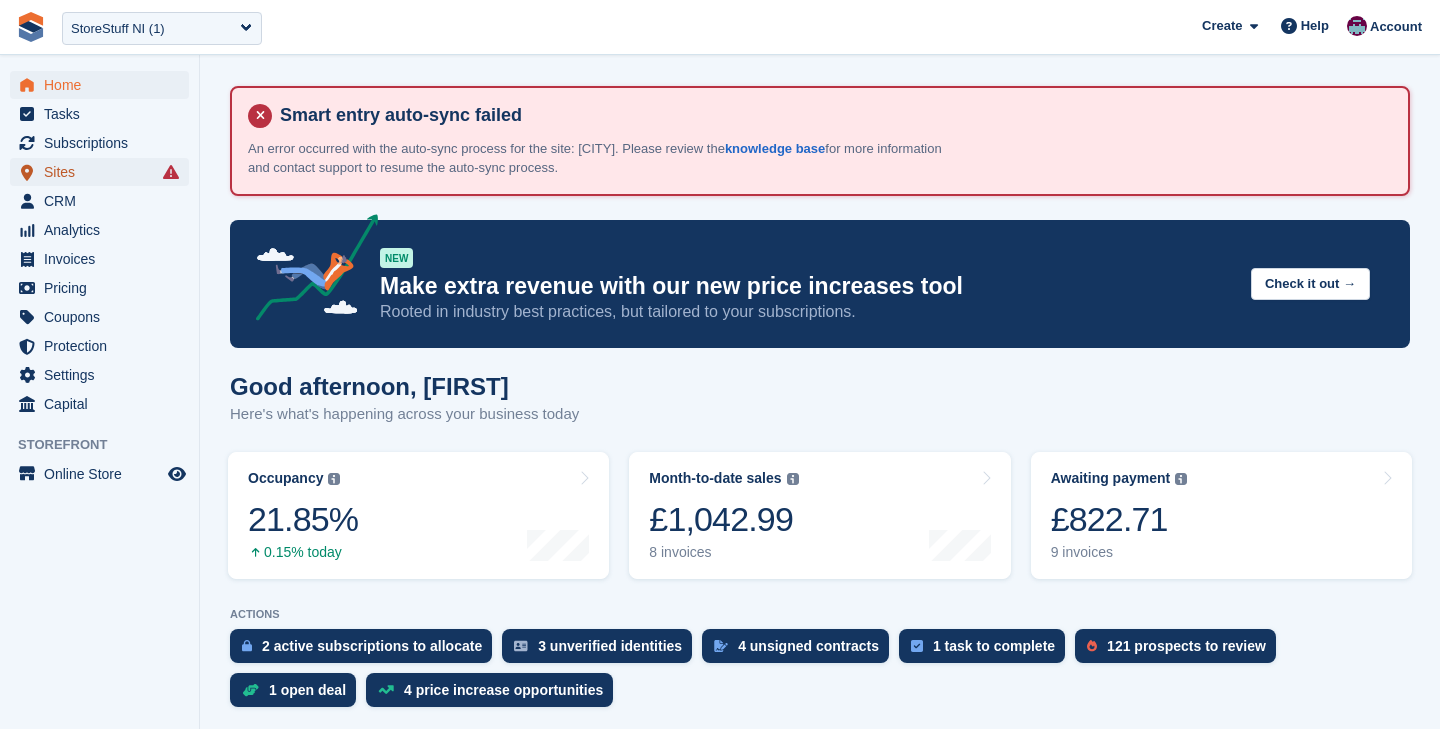 click on "Sites" at bounding box center [104, 172] 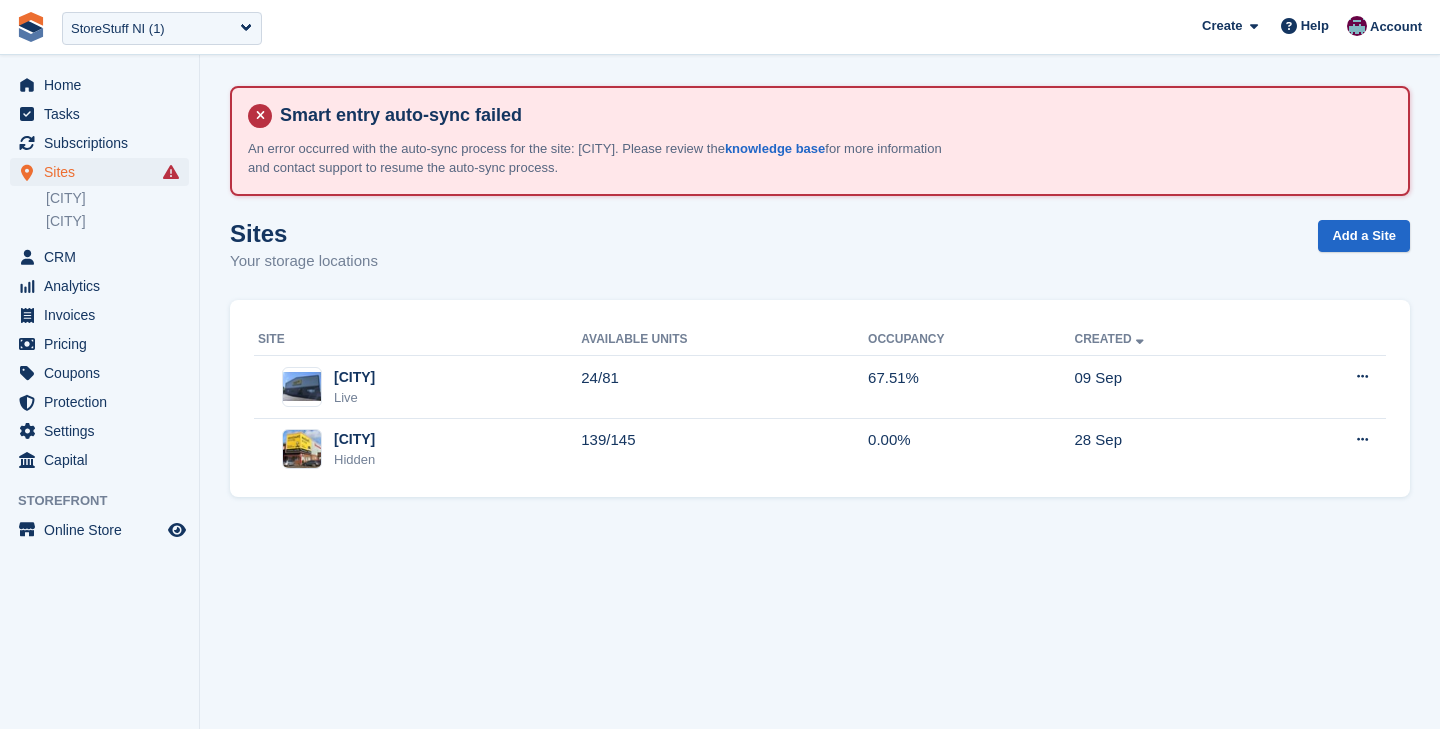 scroll, scrollTop: 0, scrollLeft: 0, axis: both 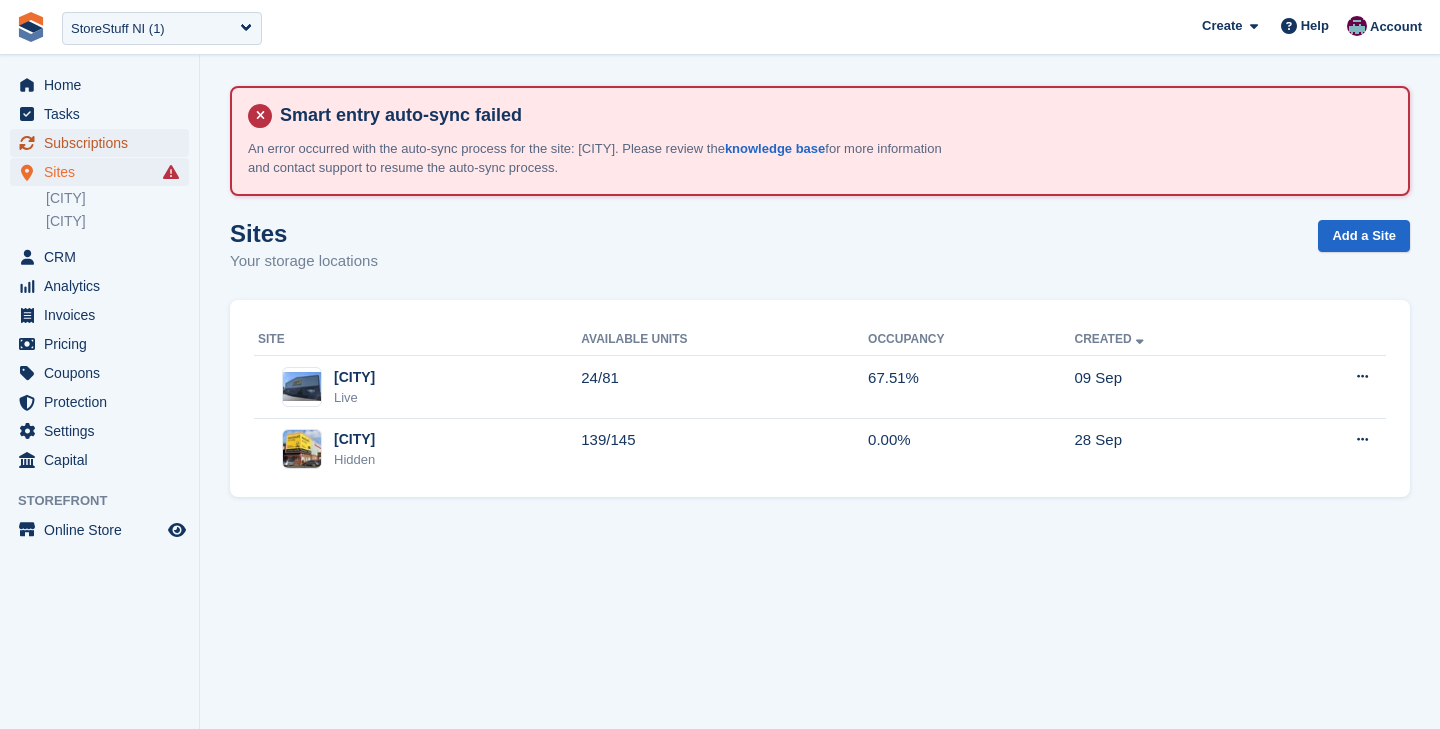 click on "Subscriptions" at bounding box center (104, 143) 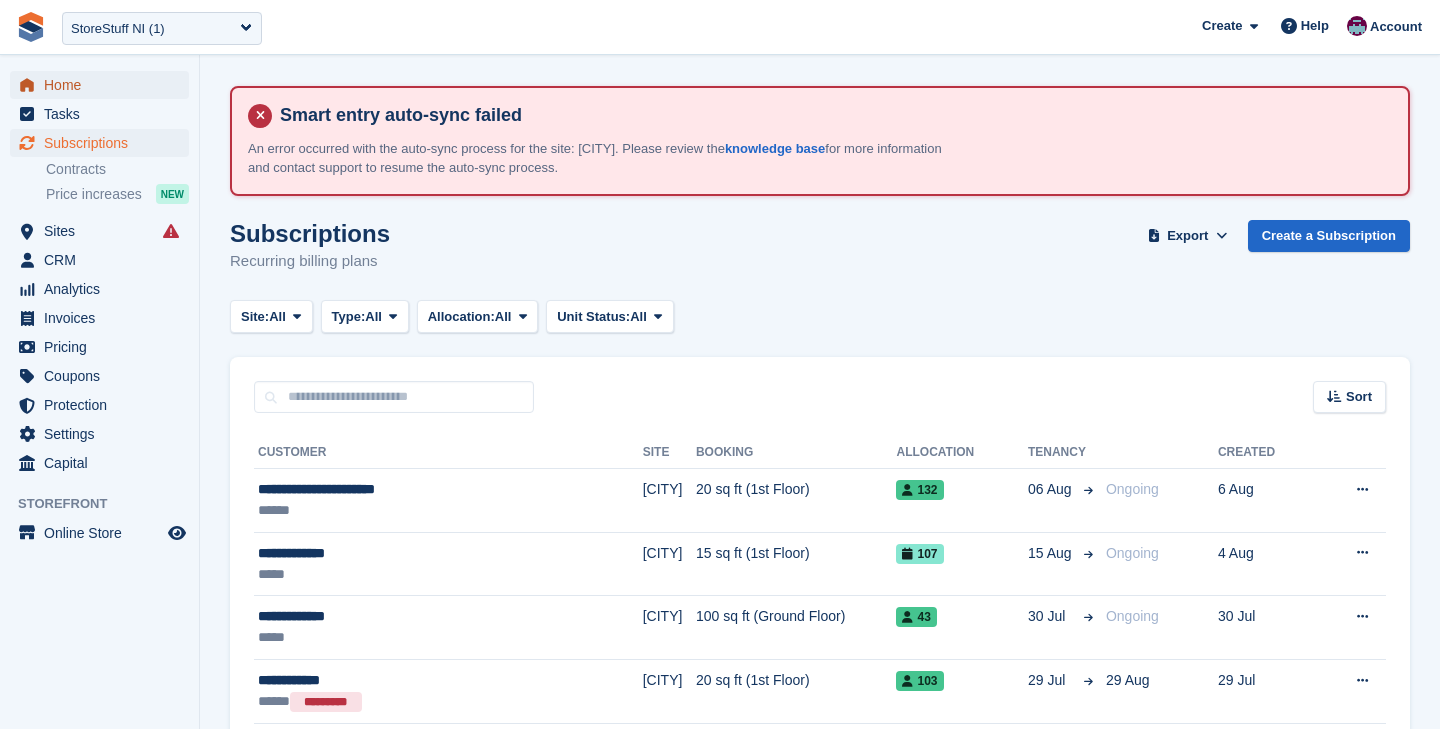 click on "Home" at bounding box center (104, 85) 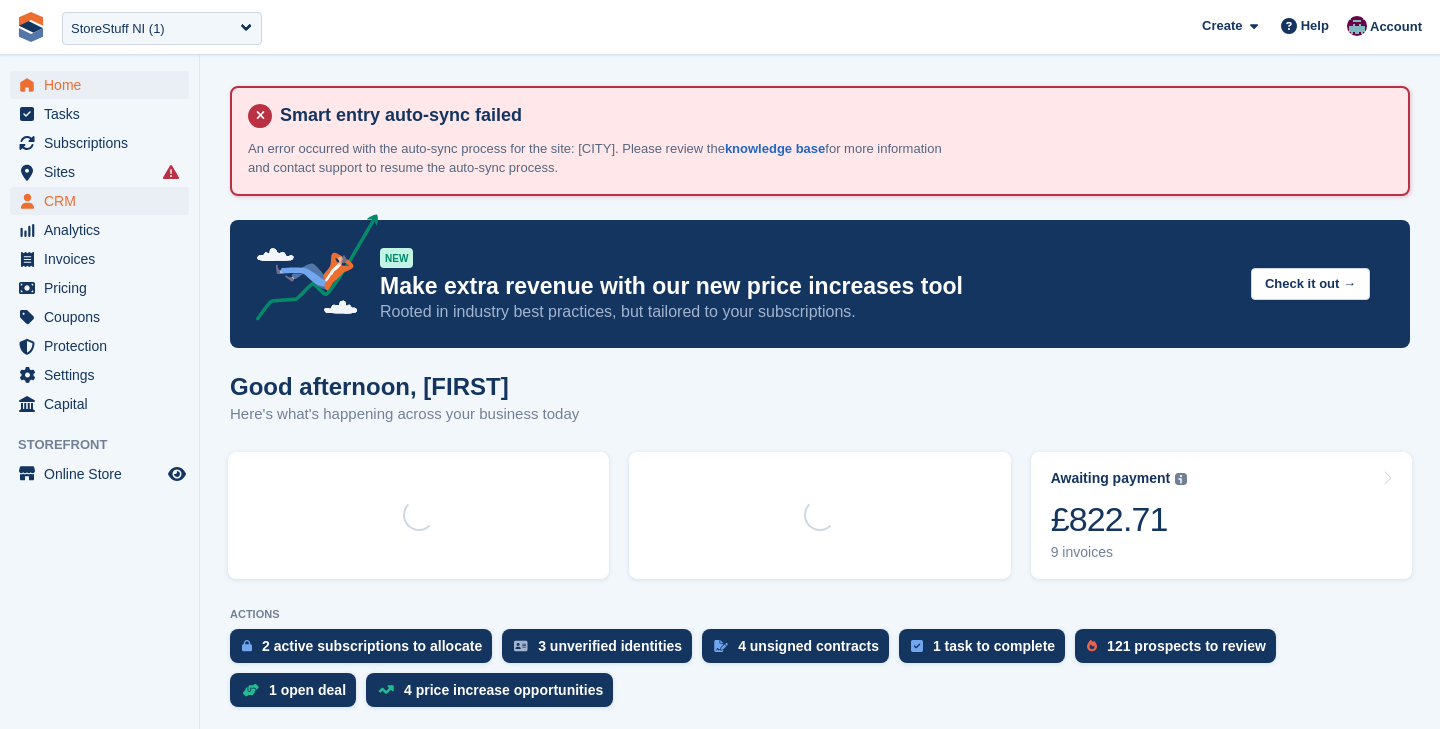 scroll, scrollTop: 0, scrollLeft: 0, axis: both 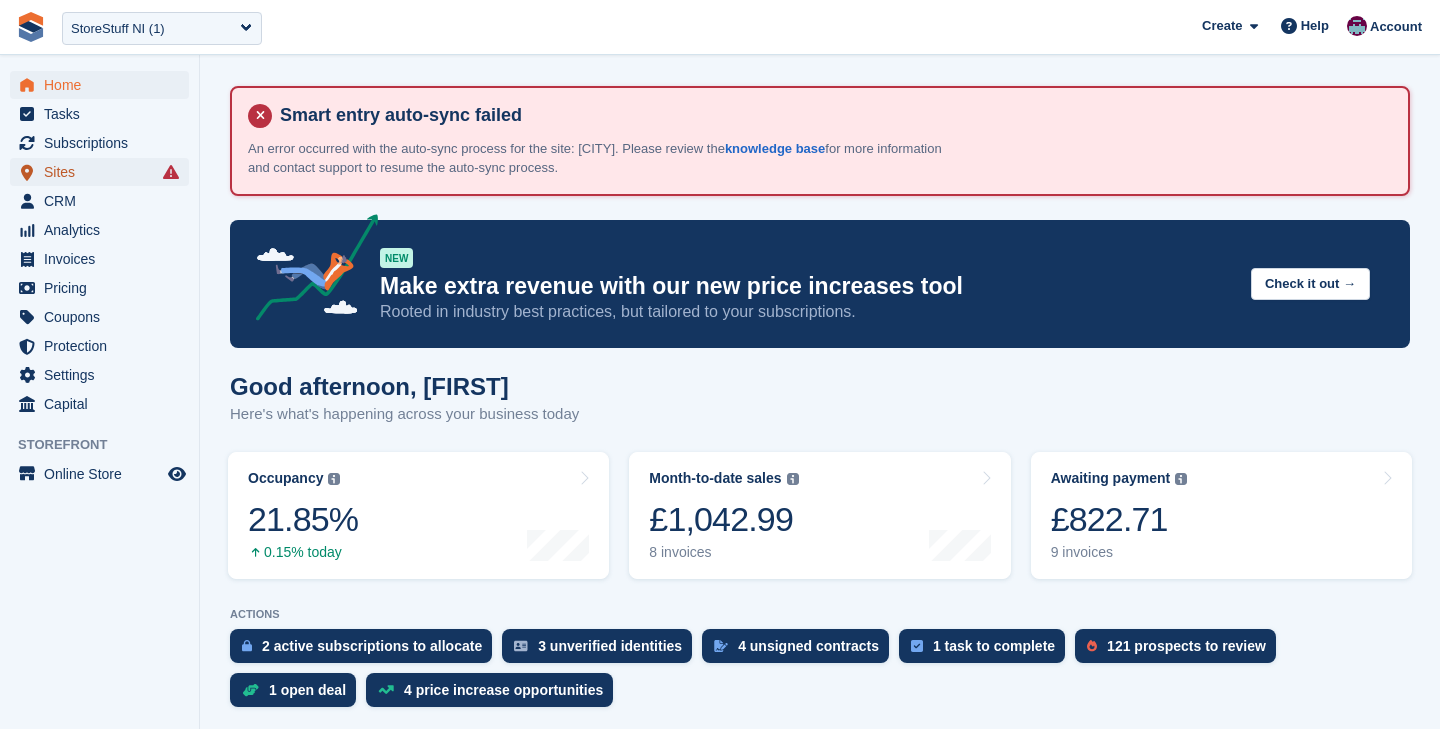 click on "Sites" at bounding box center (104, 172) 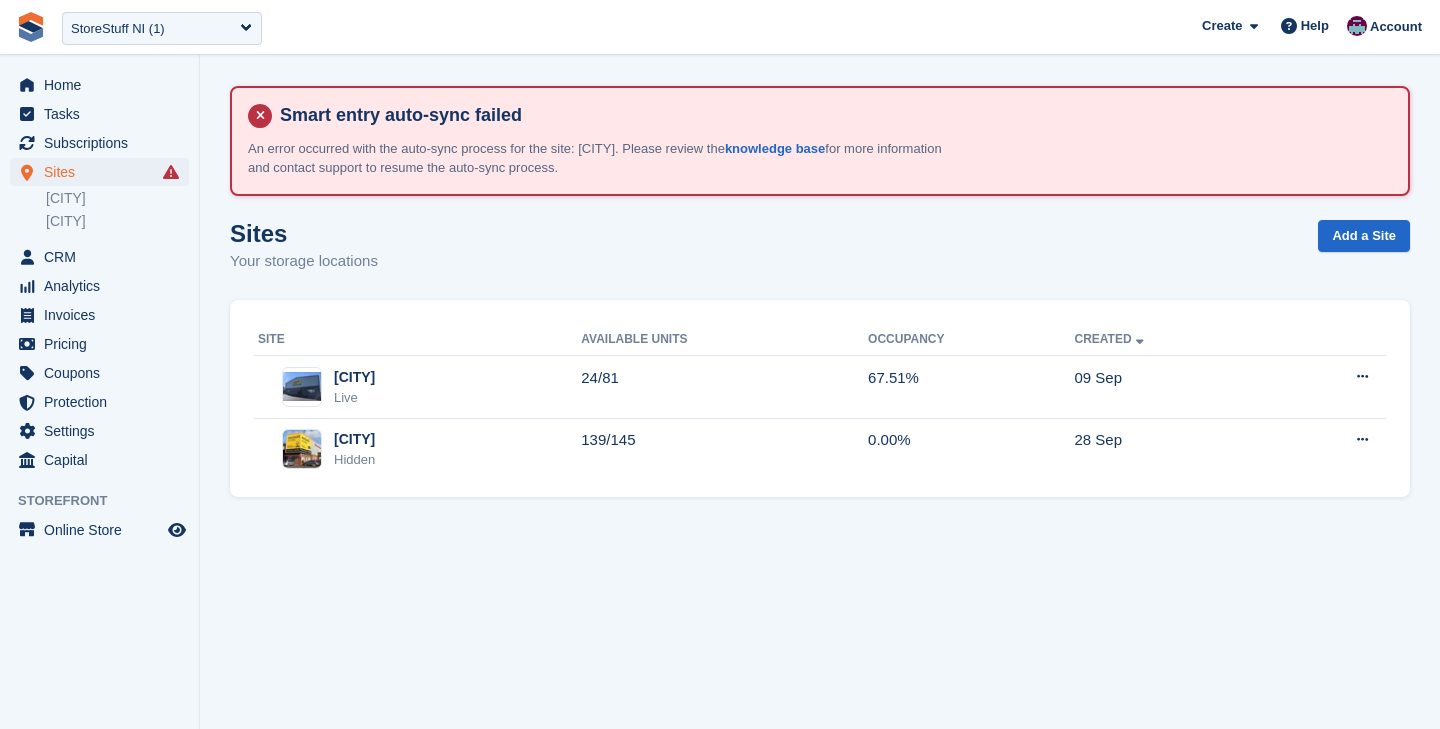 scroll, scrollTop: 0, scrollLeft: 0, axis: both 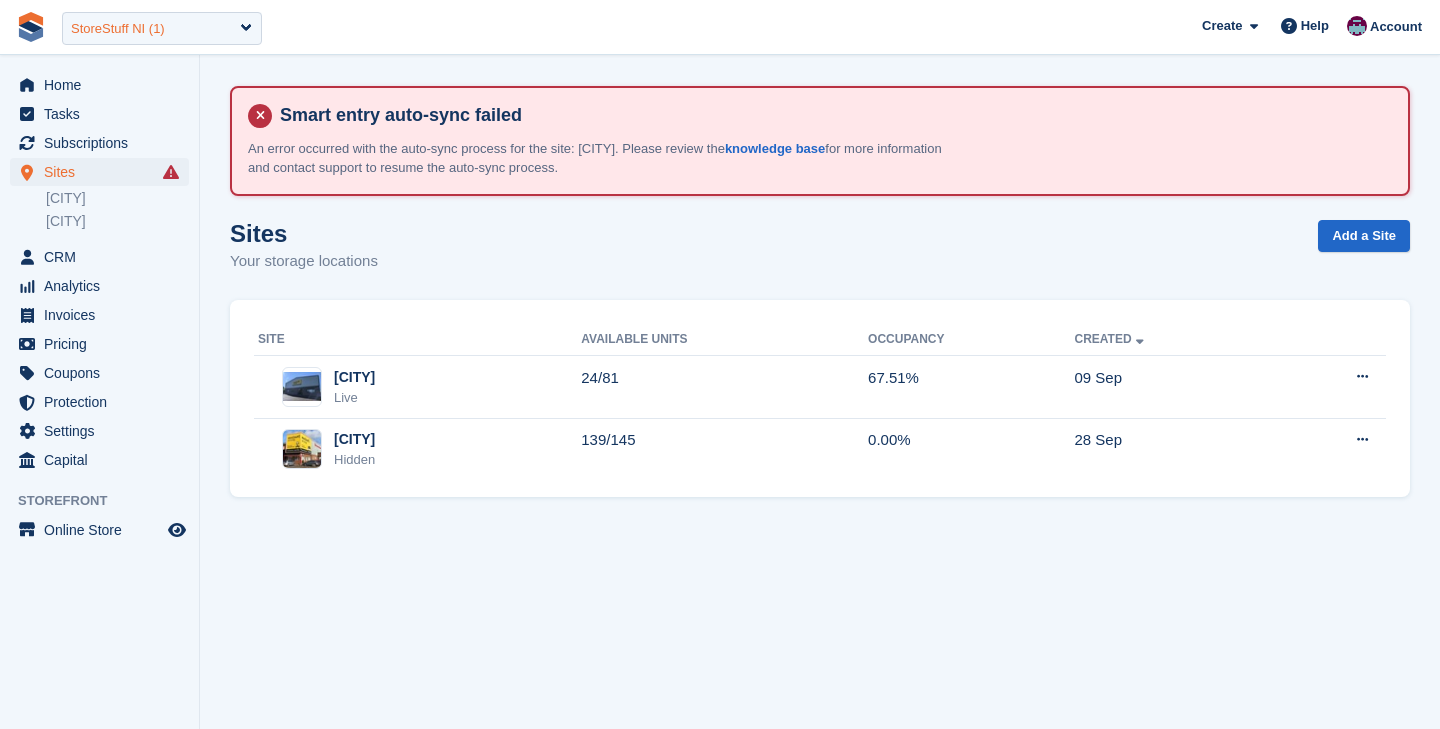 click on "StoreStuff NI (1)" at bounding box center (118, 29) 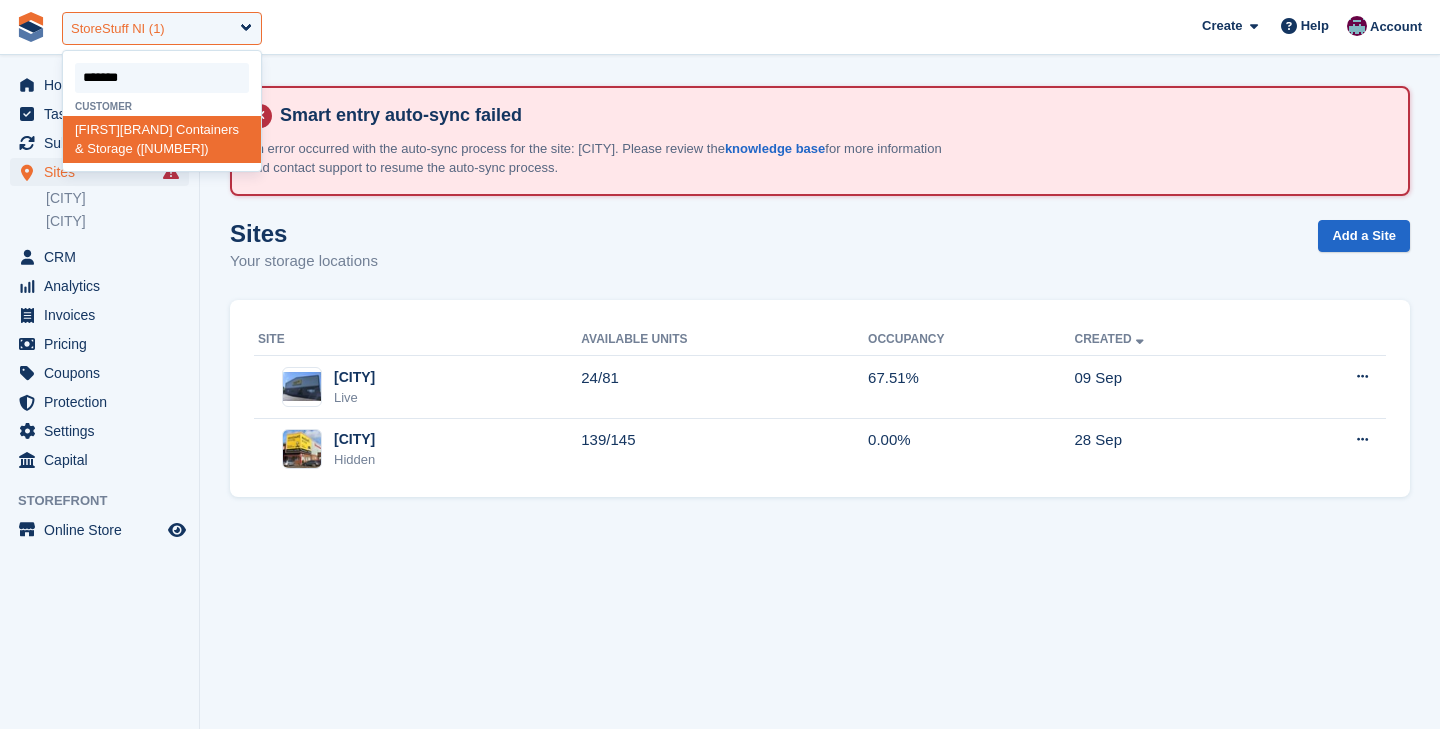 type on "********" 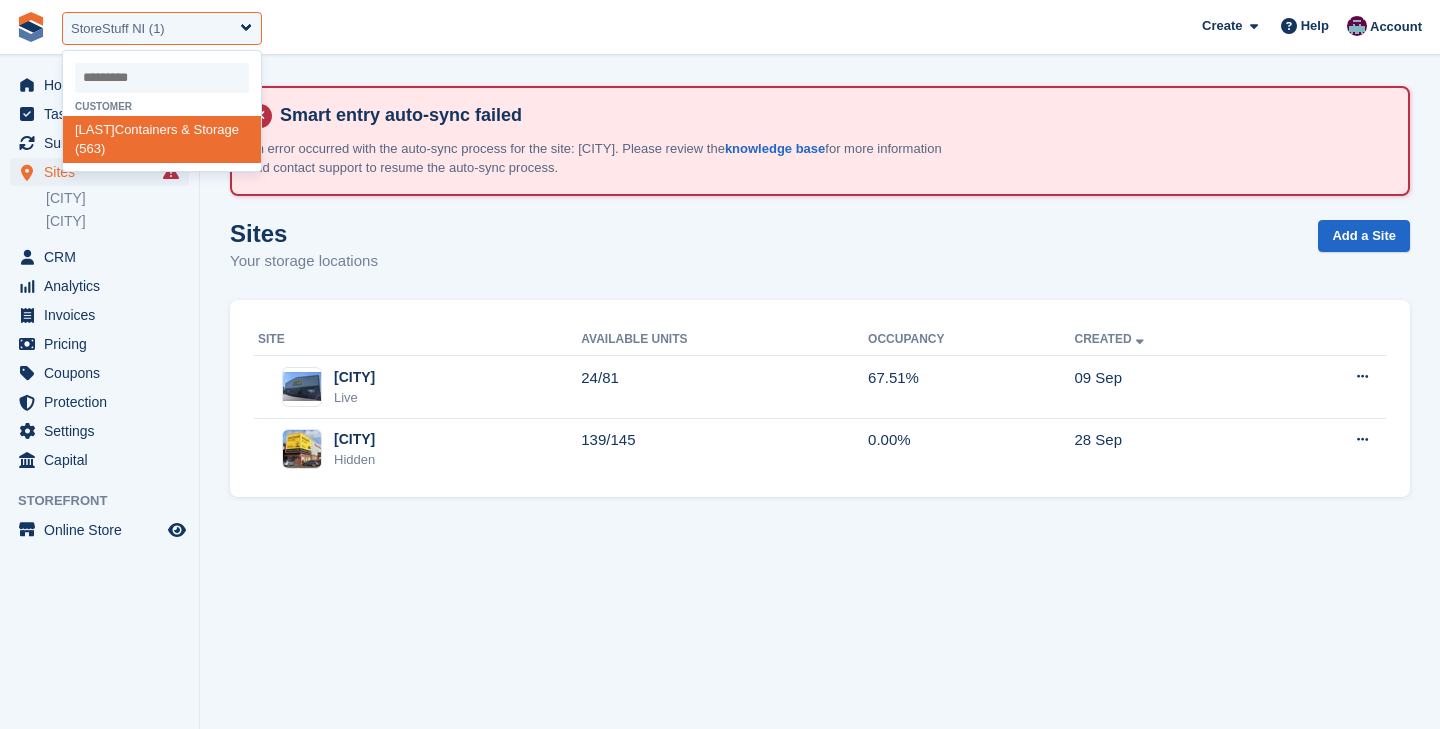 select on "***" 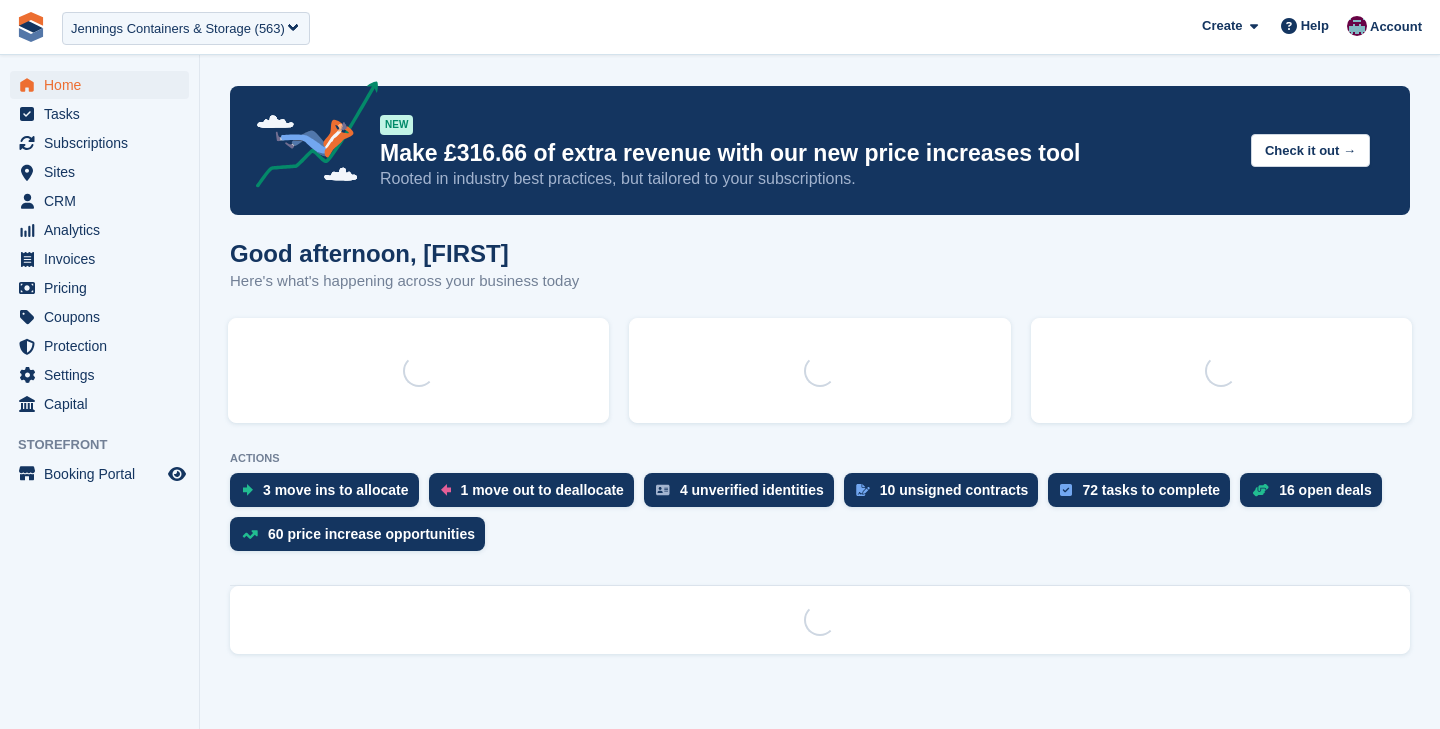 scroll, scrollTop: 0, scrollLeft: 0, axis: both 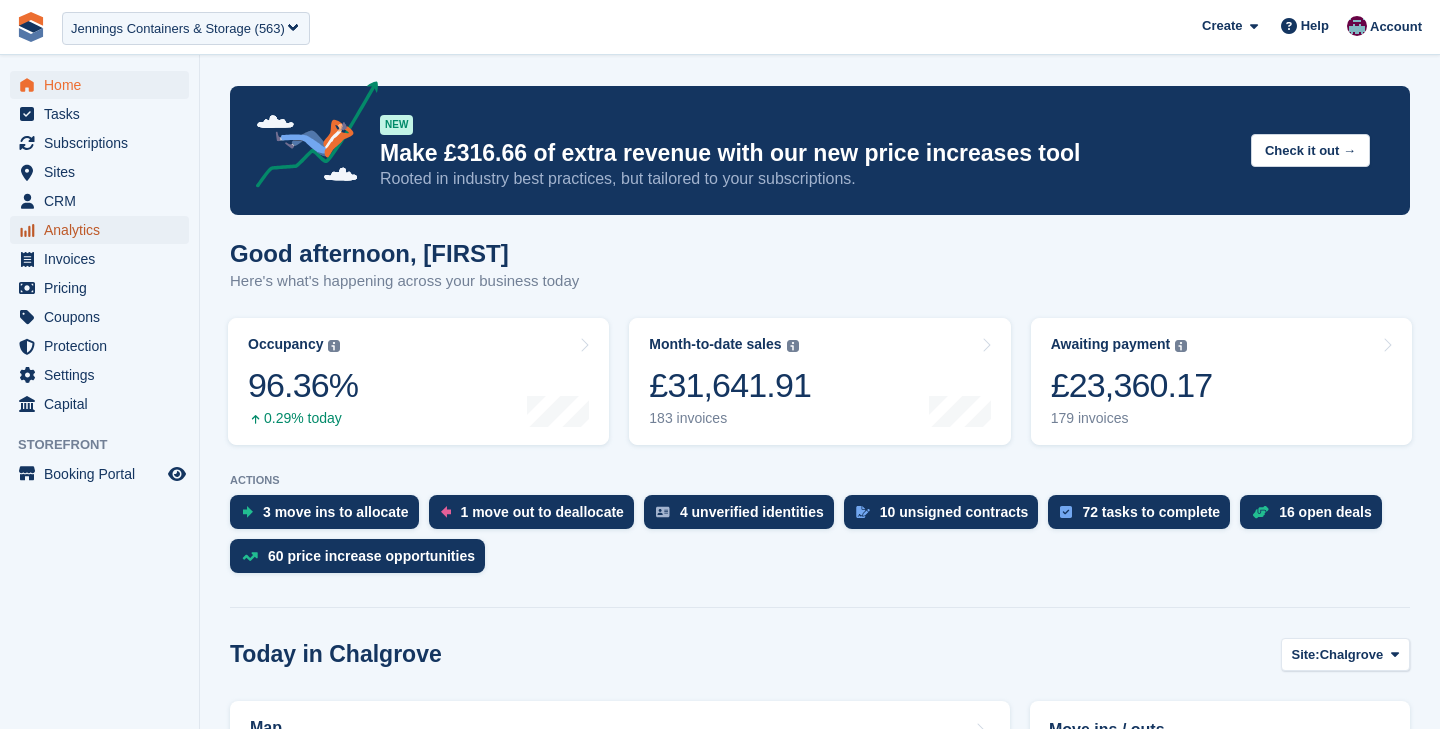 click on "Analytics" at bounding box center [104, 230] 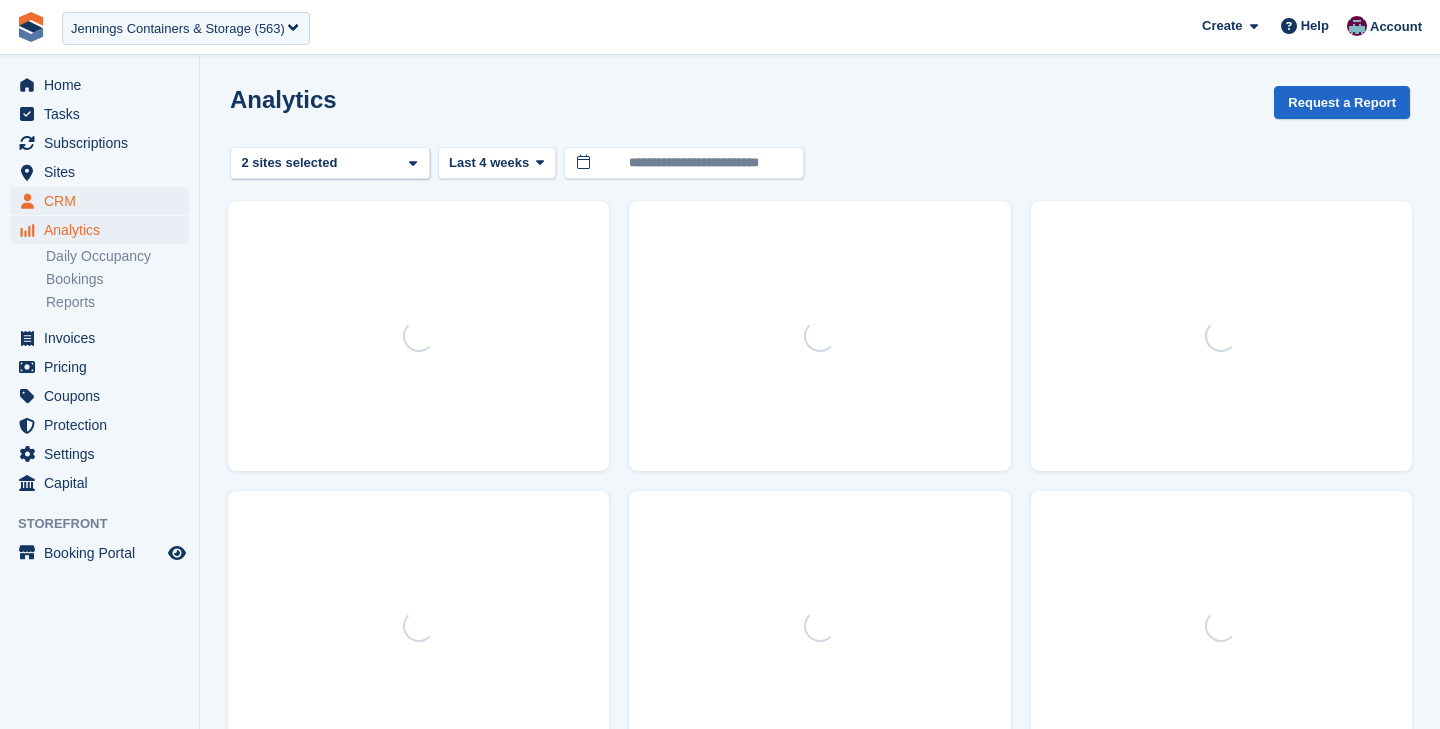 scroll, scrollTop: 0, scrollLeft: 0, axis: both 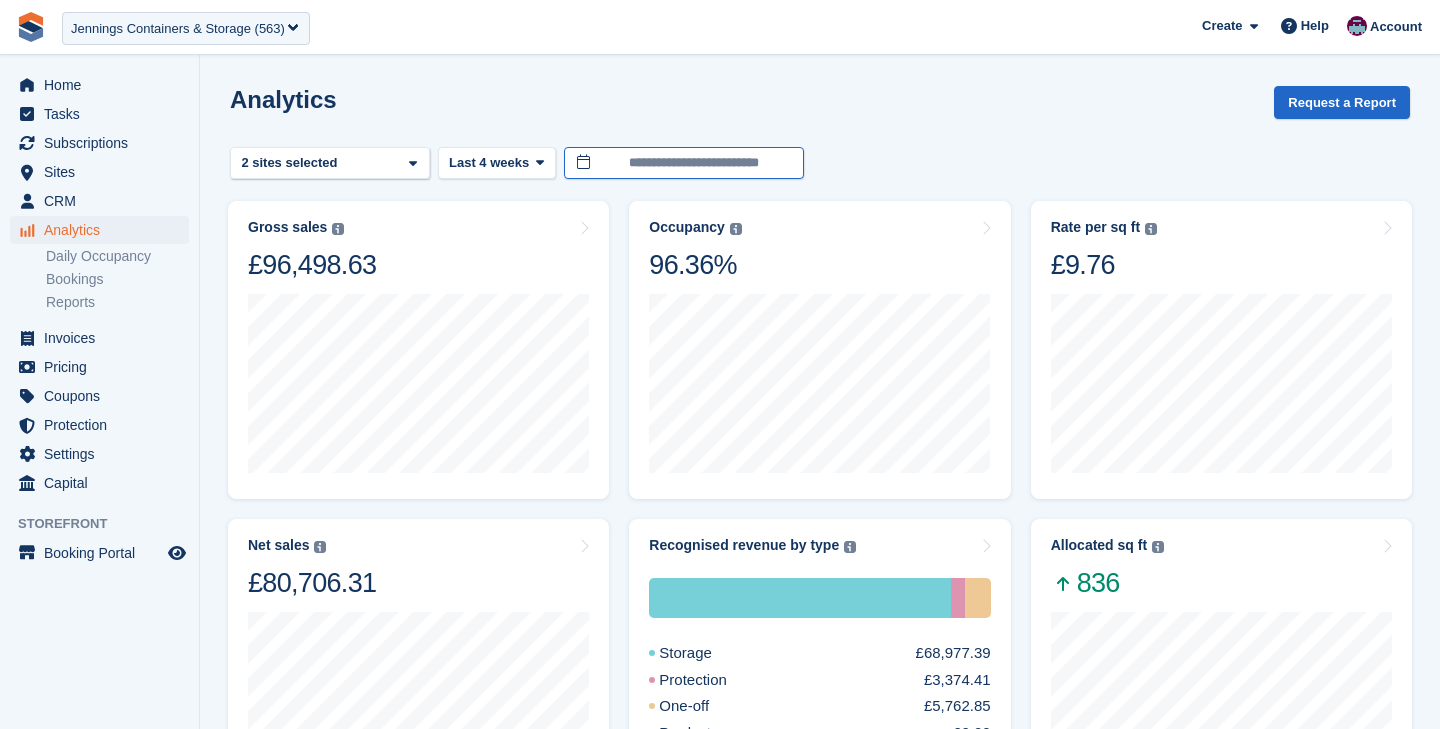click on "**********" at bounding box center (684, 163) 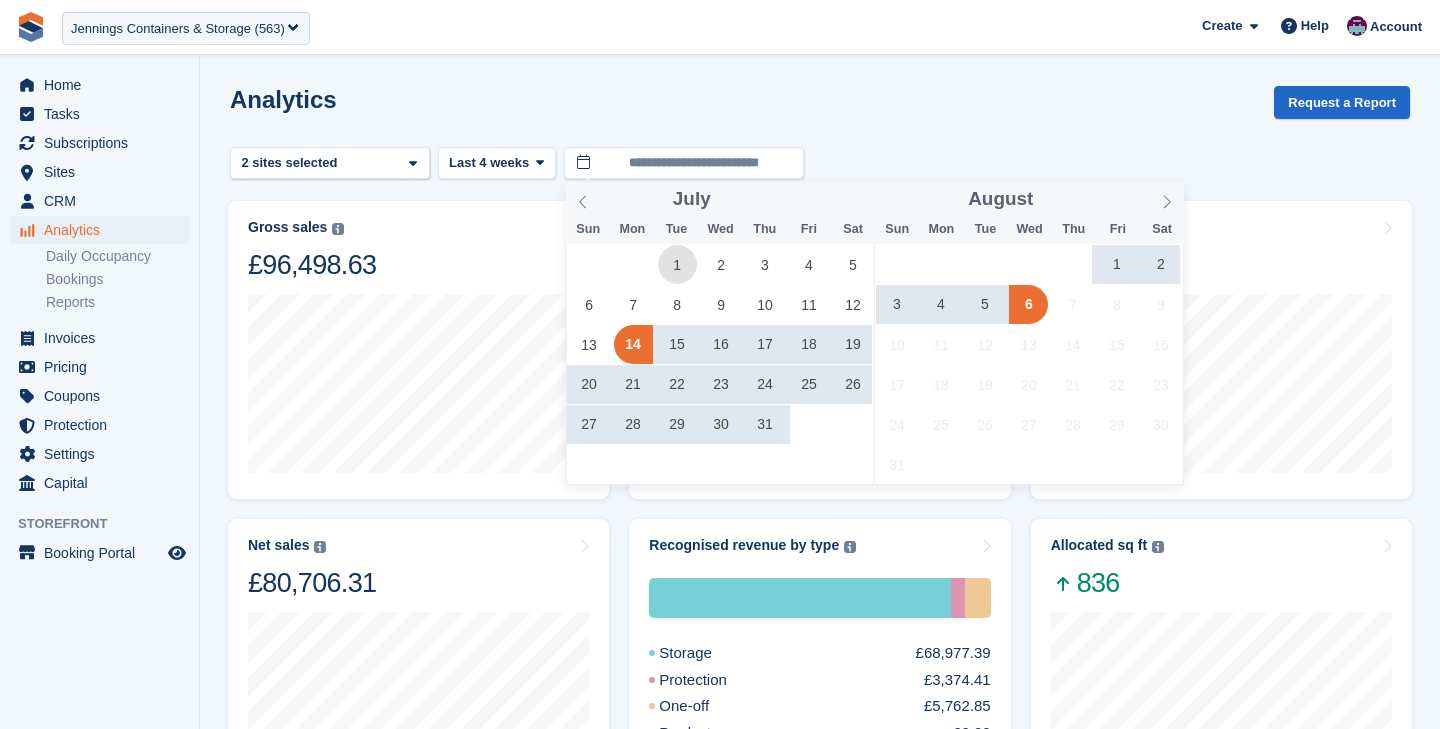 click on "1" at bounding box center [677, 264] 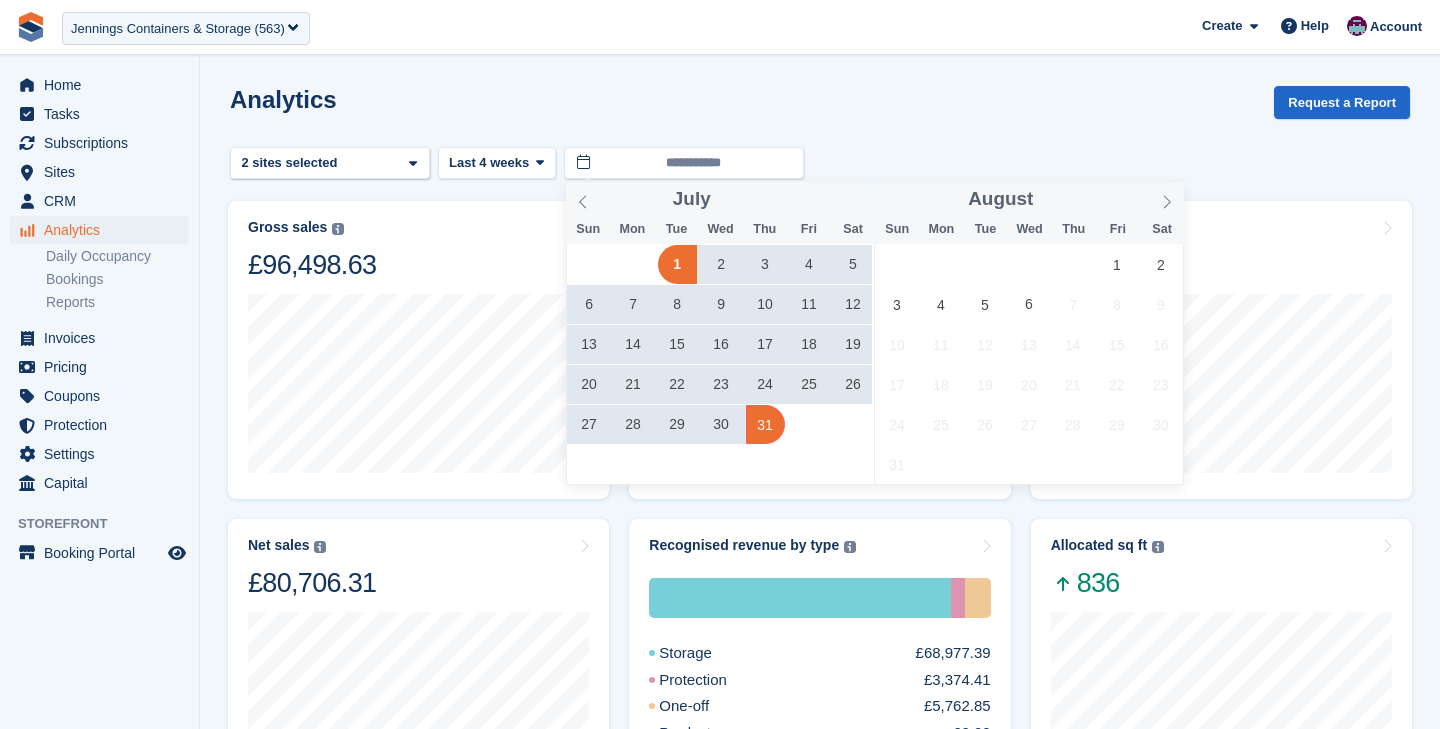 click on "31" at bounding box center (765, 424) 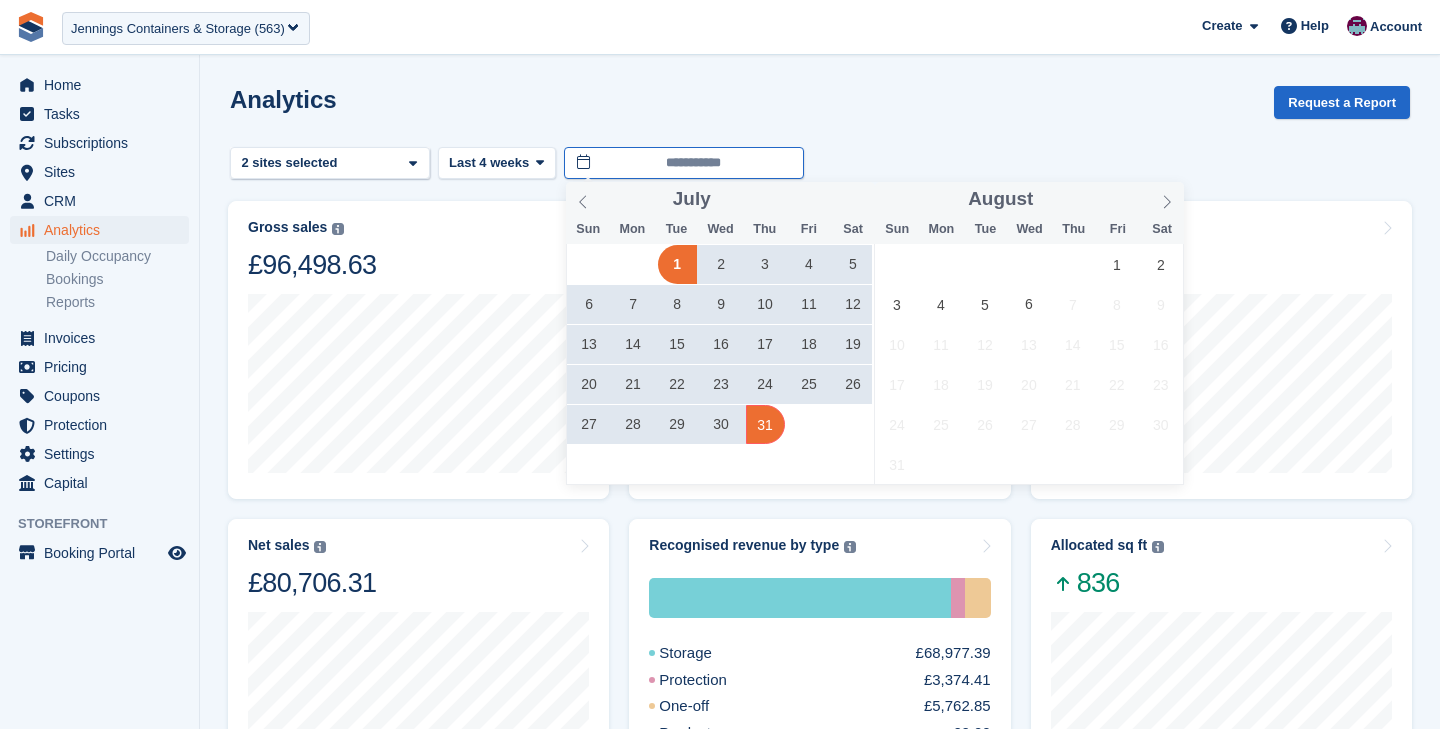 type on "**********" 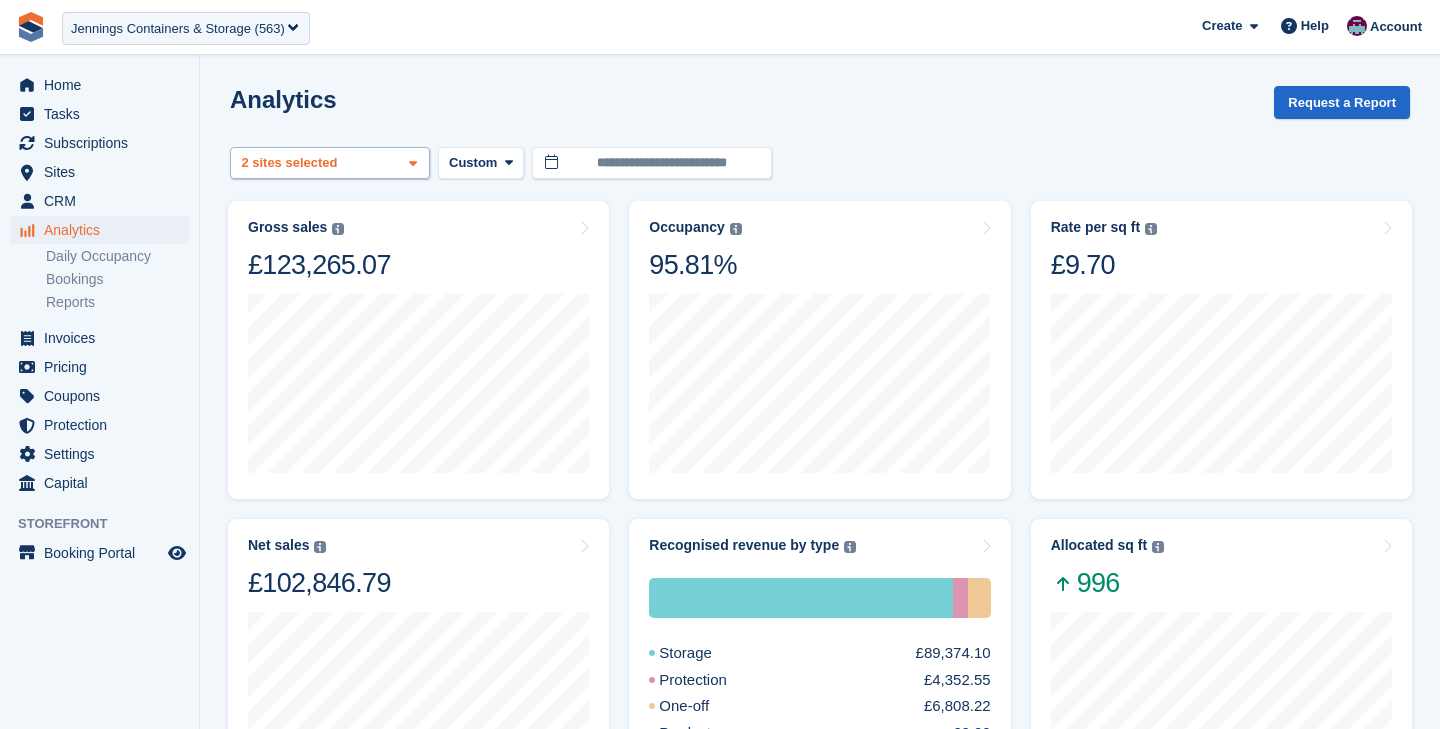 click on "2 sites selected" at bounding box center (291, 163) 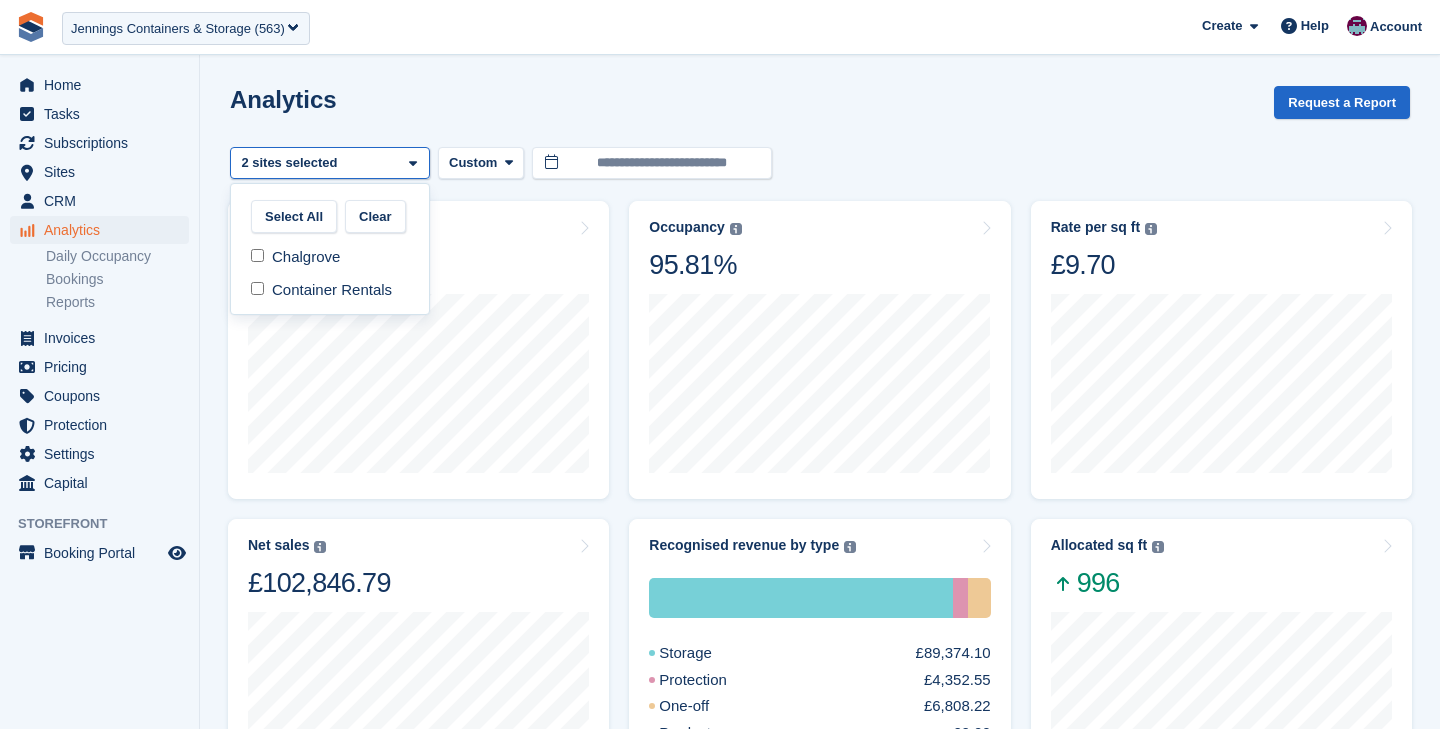 click on "Analytics
Request a Report" at bounding box center (820, 114) 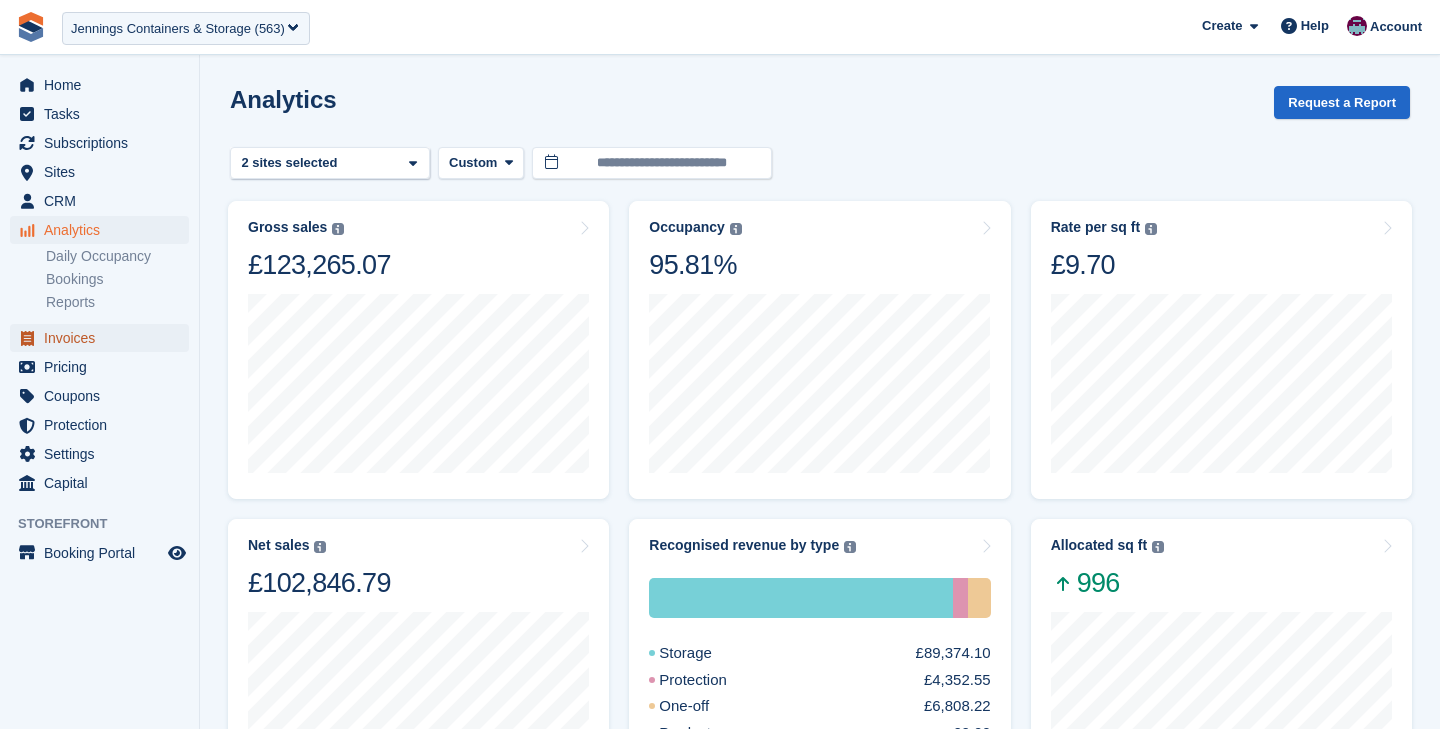 click on "Invoices" at bounding box center [104, 338] 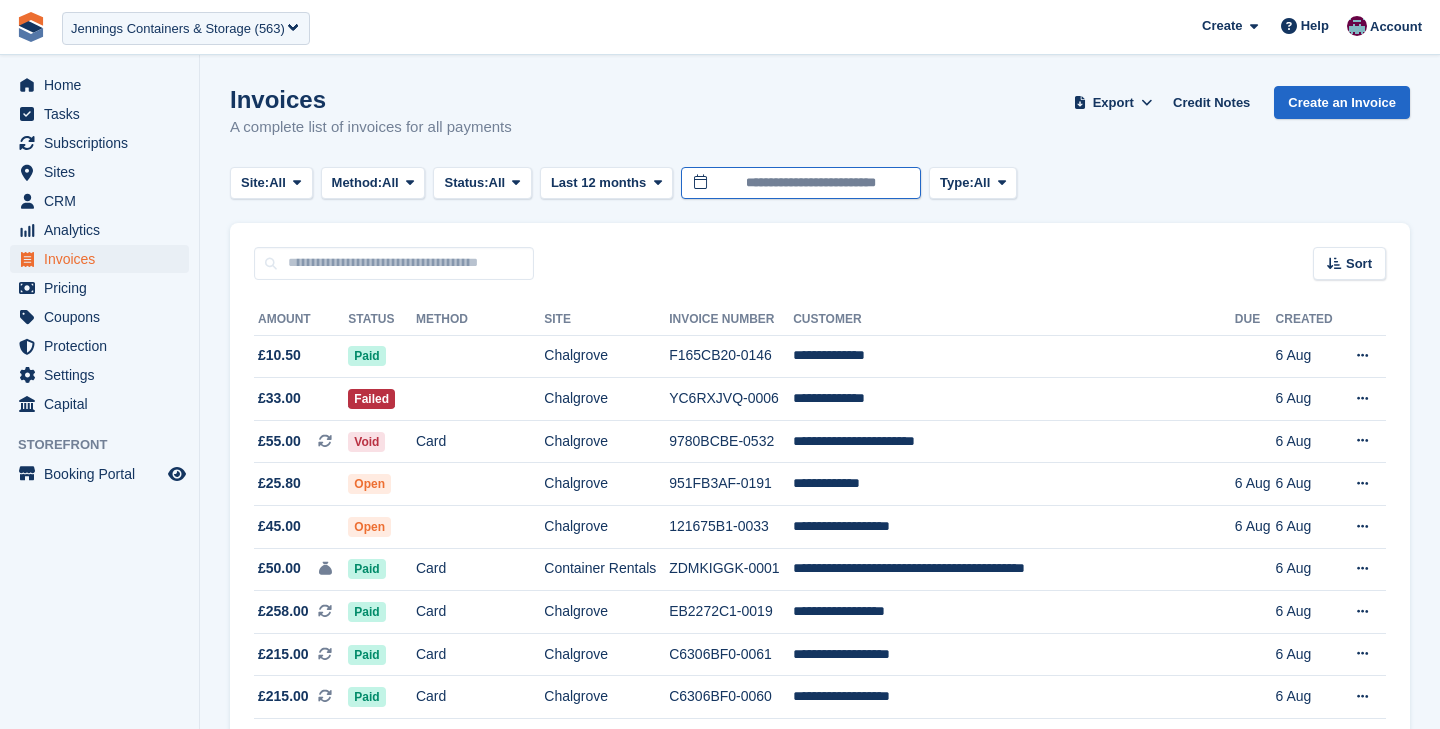 click on "**********" at bounding box center [801, 183] 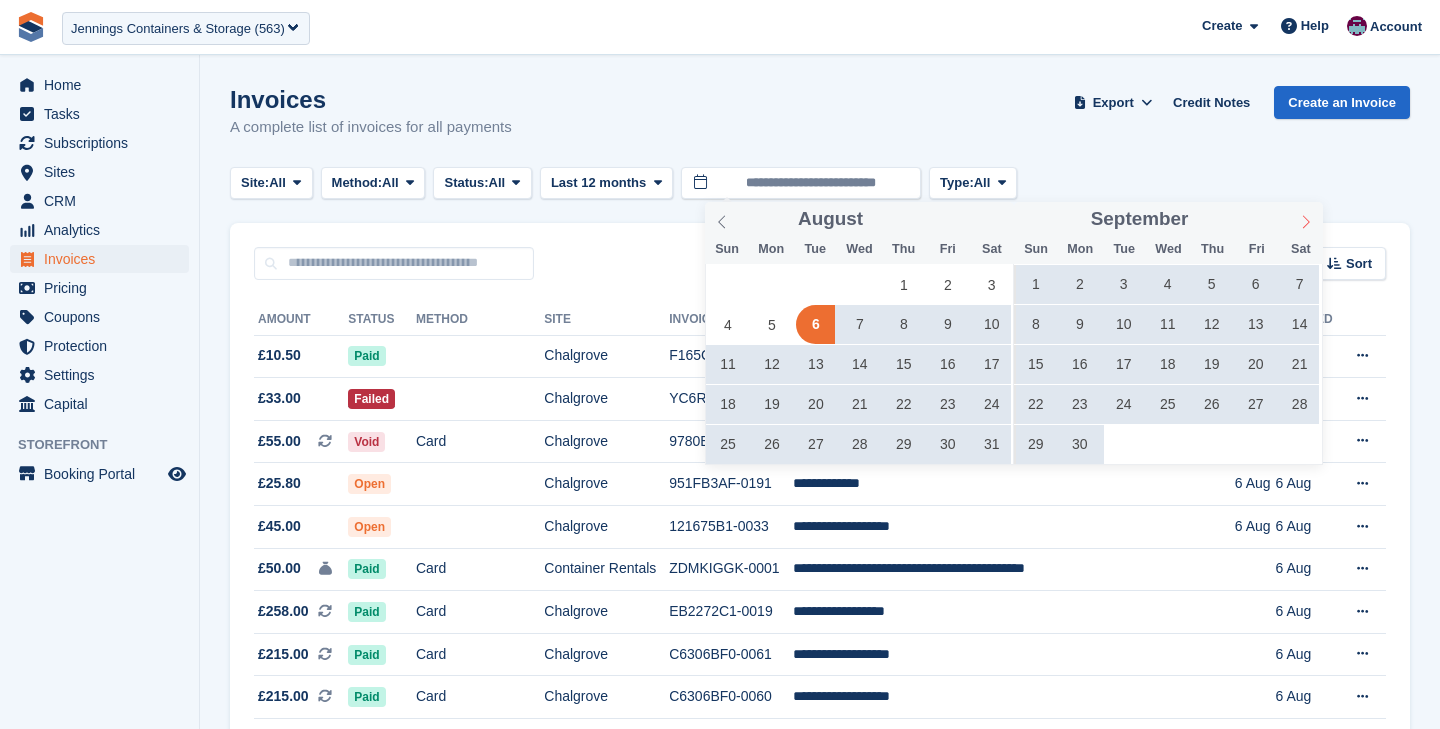 click 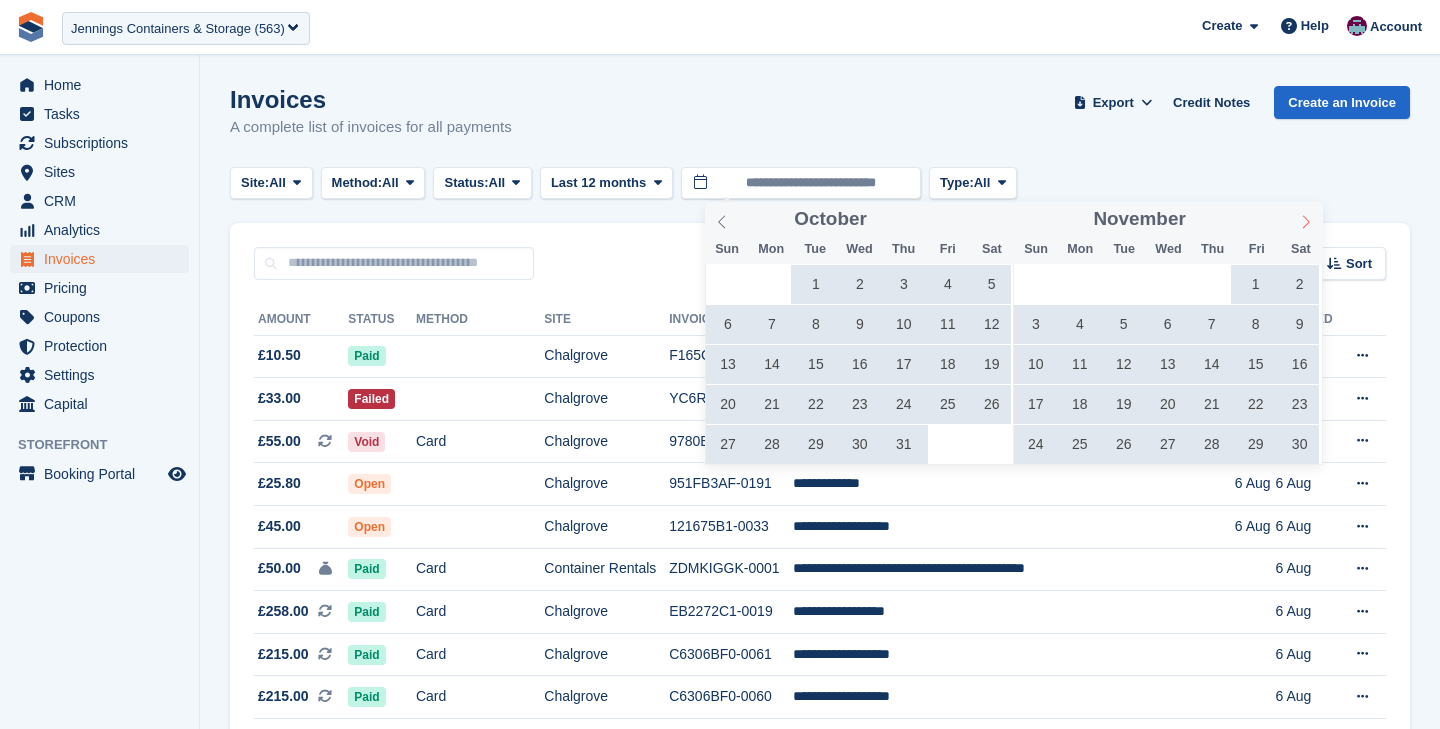click 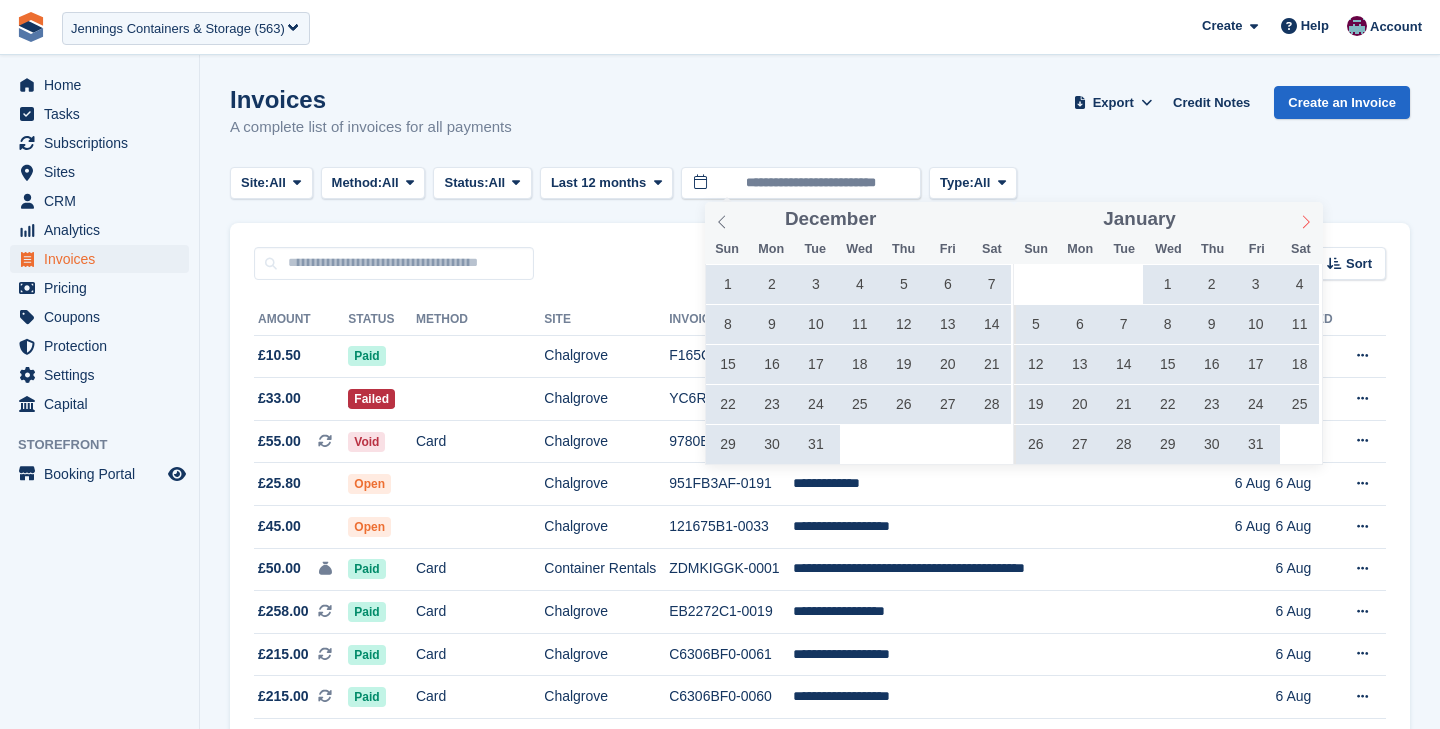 click 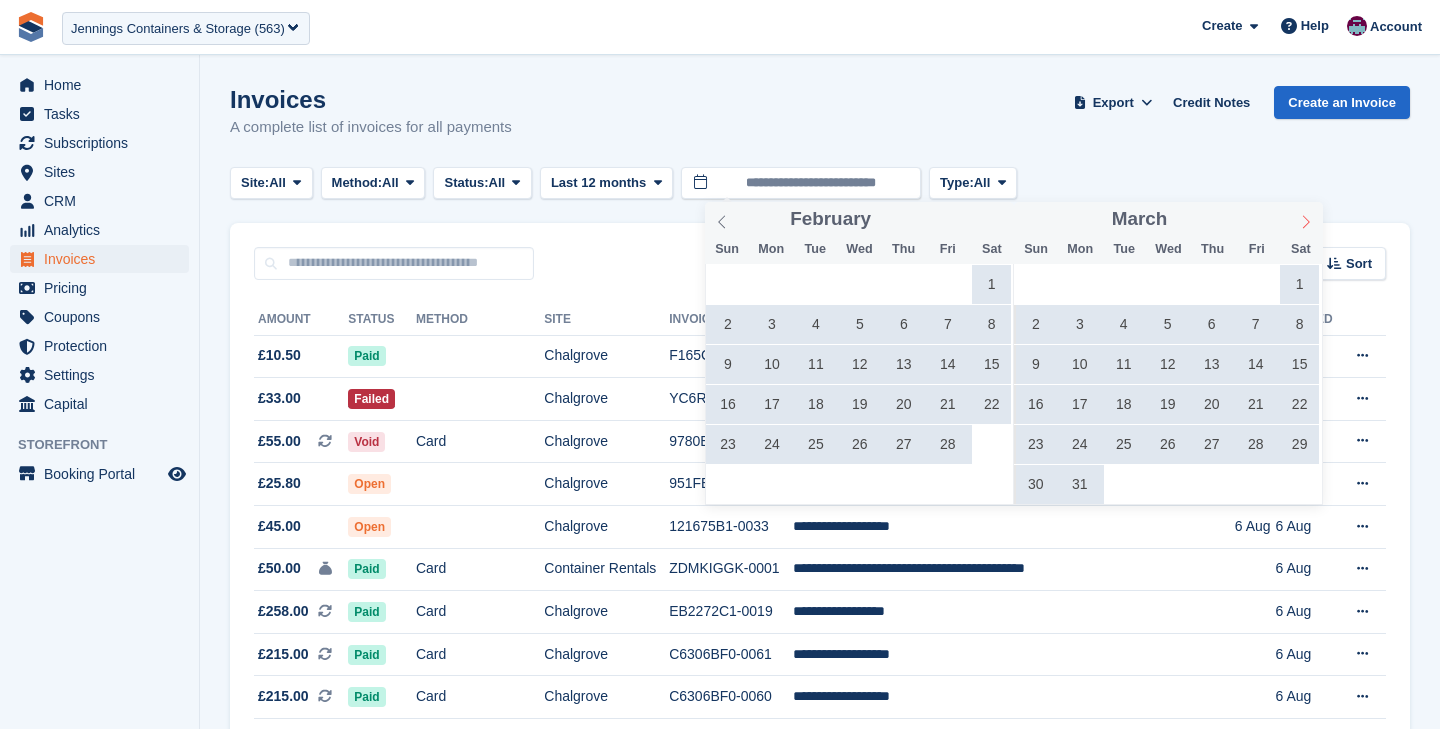 click 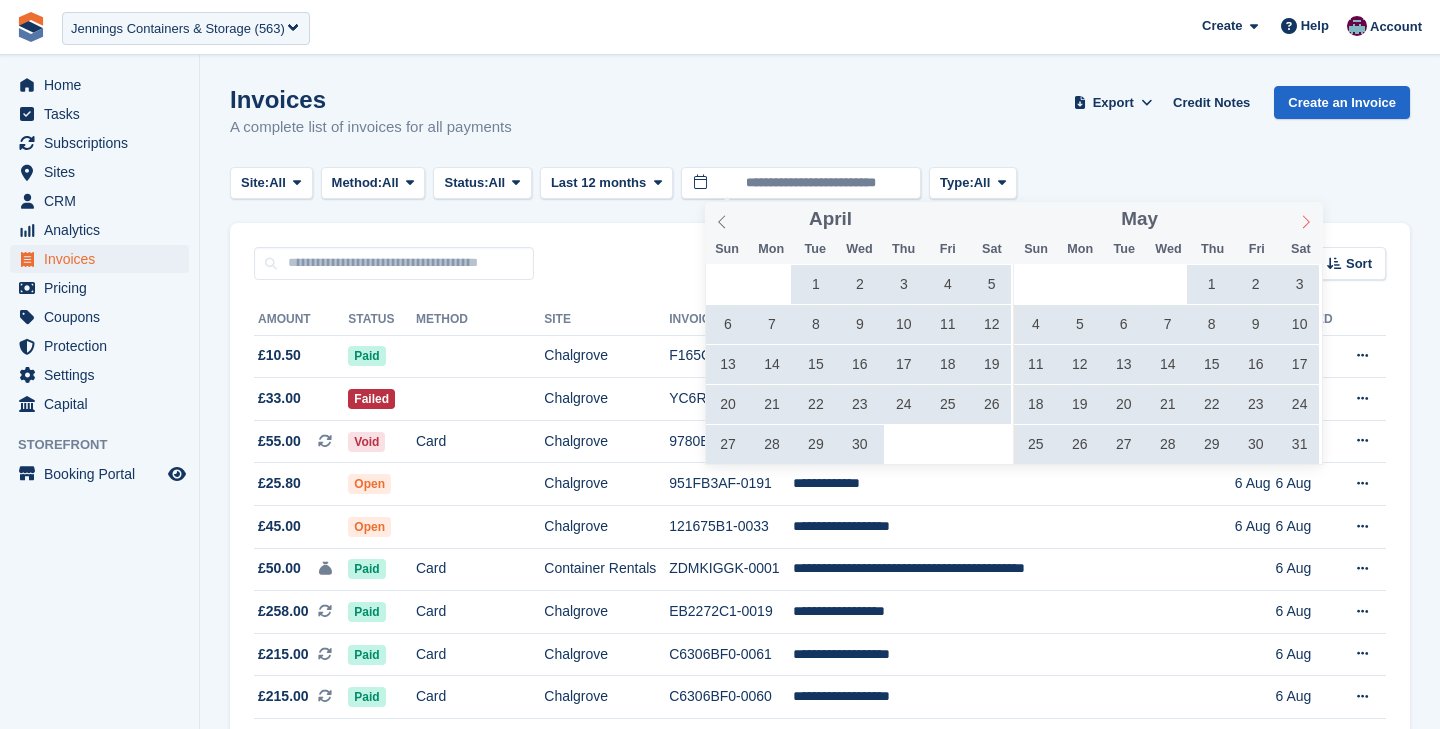 click 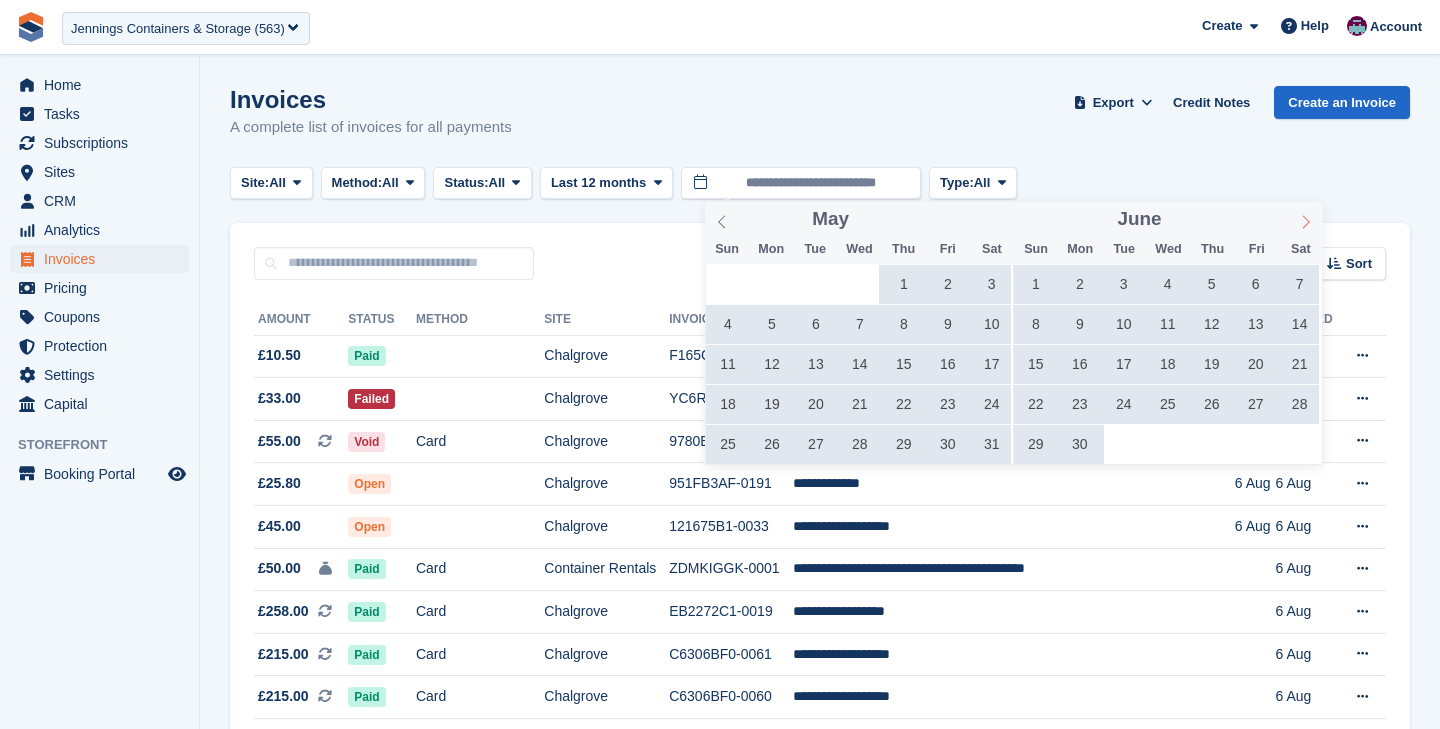 click 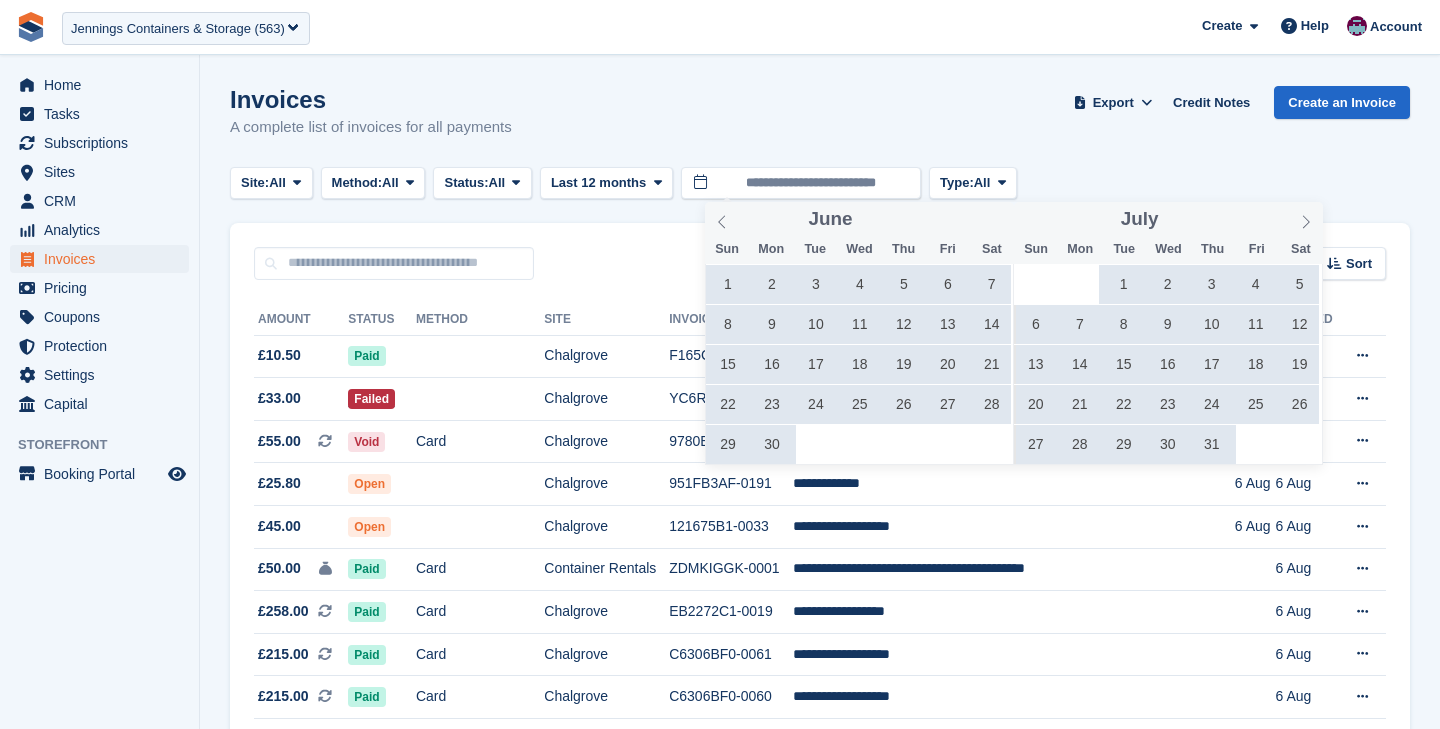 click on "1" at bounding box center (1123, 284) 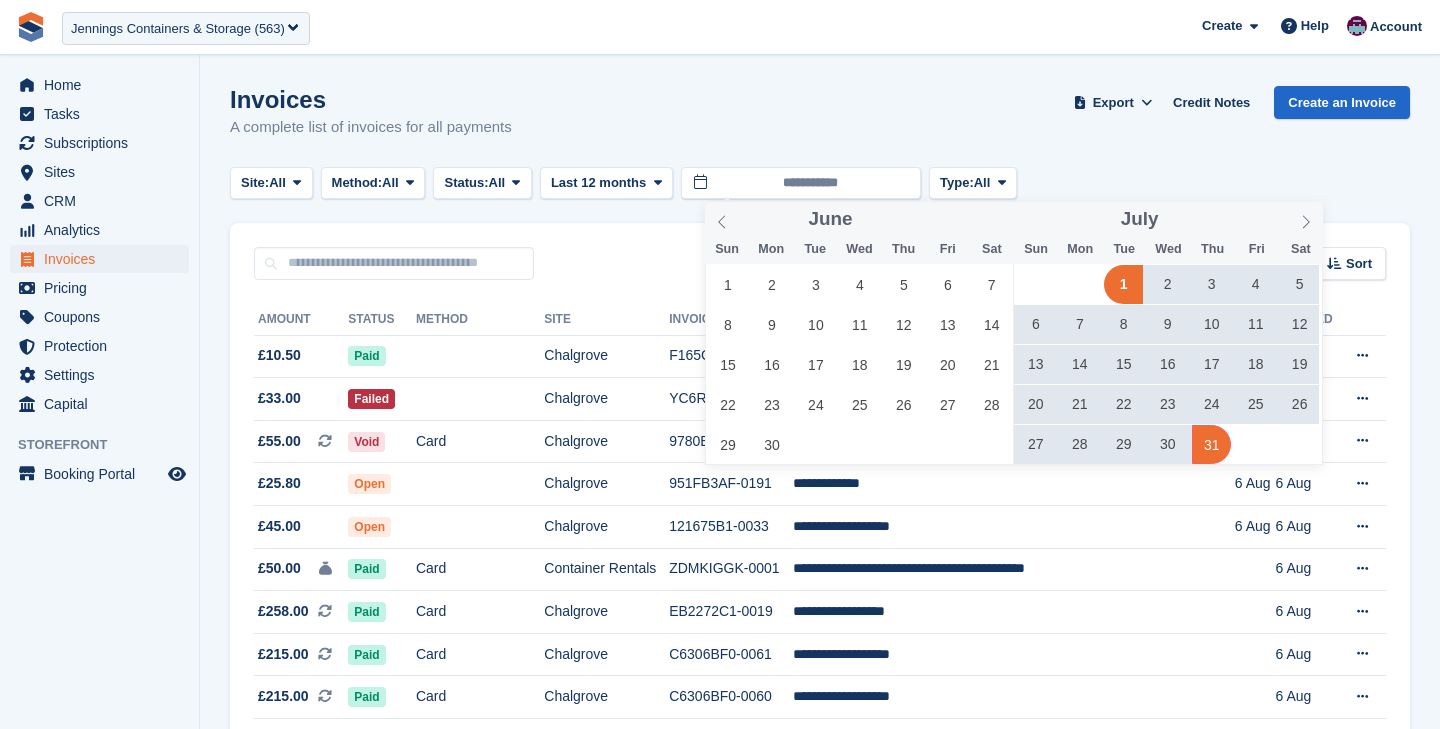 click on "31" at bounding box center [1211, 444] 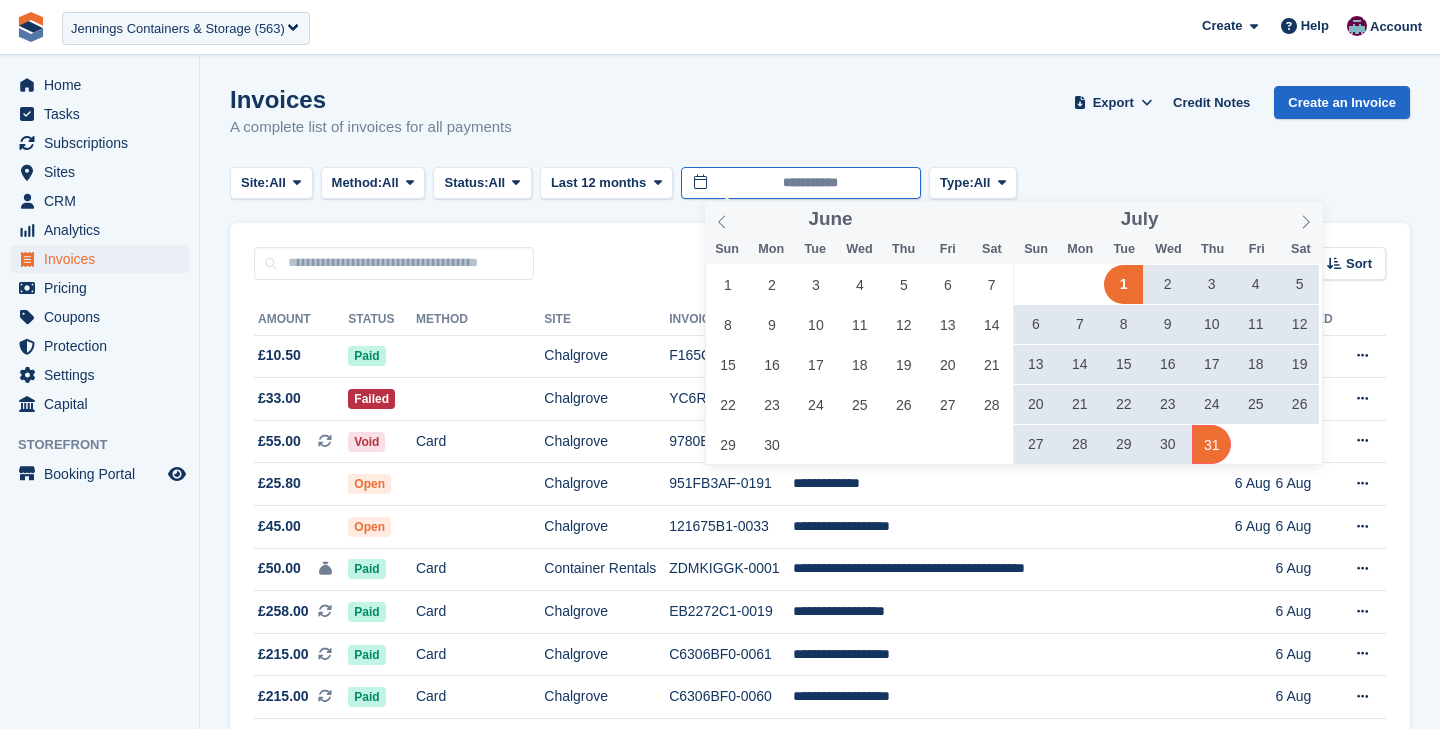type on "**********" 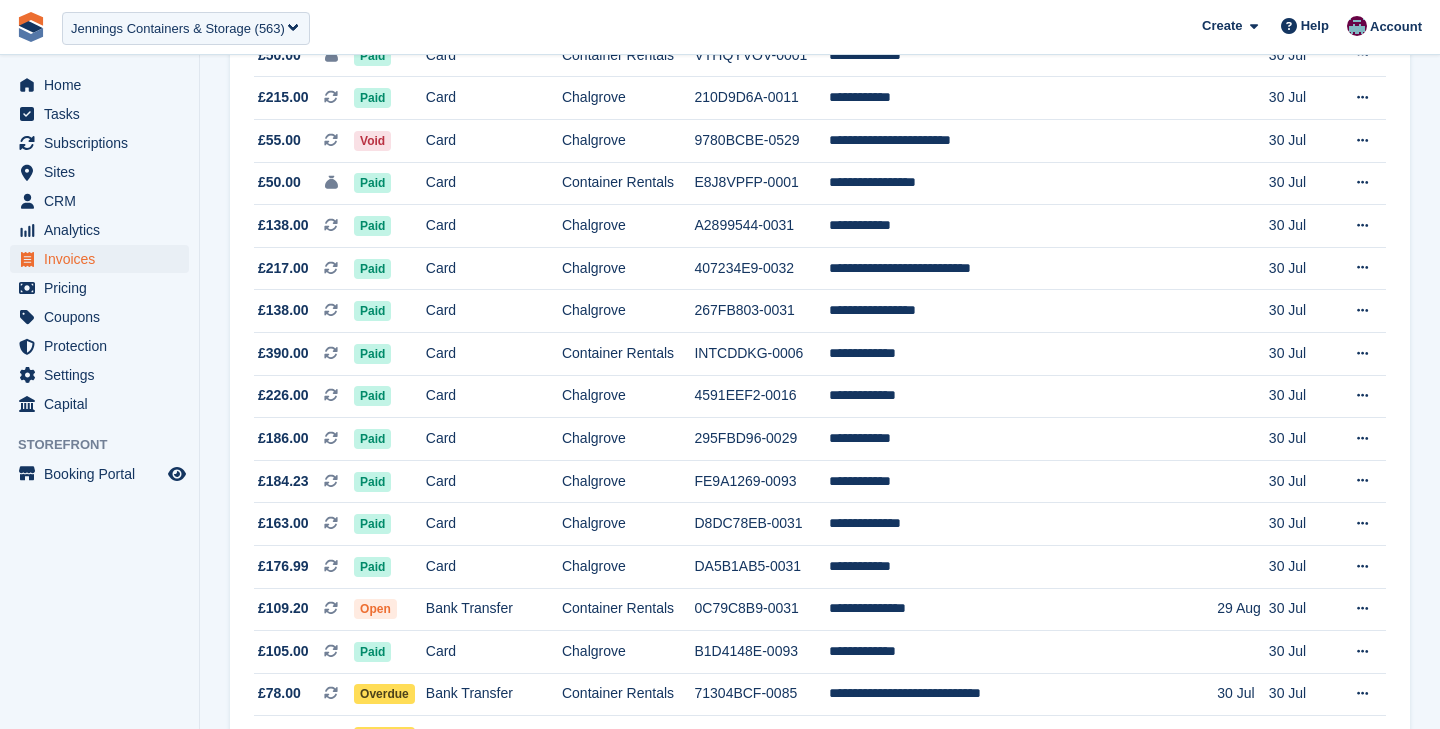 scroll, scrollTop: 1835, scrollLeft: 0, axis: vertical 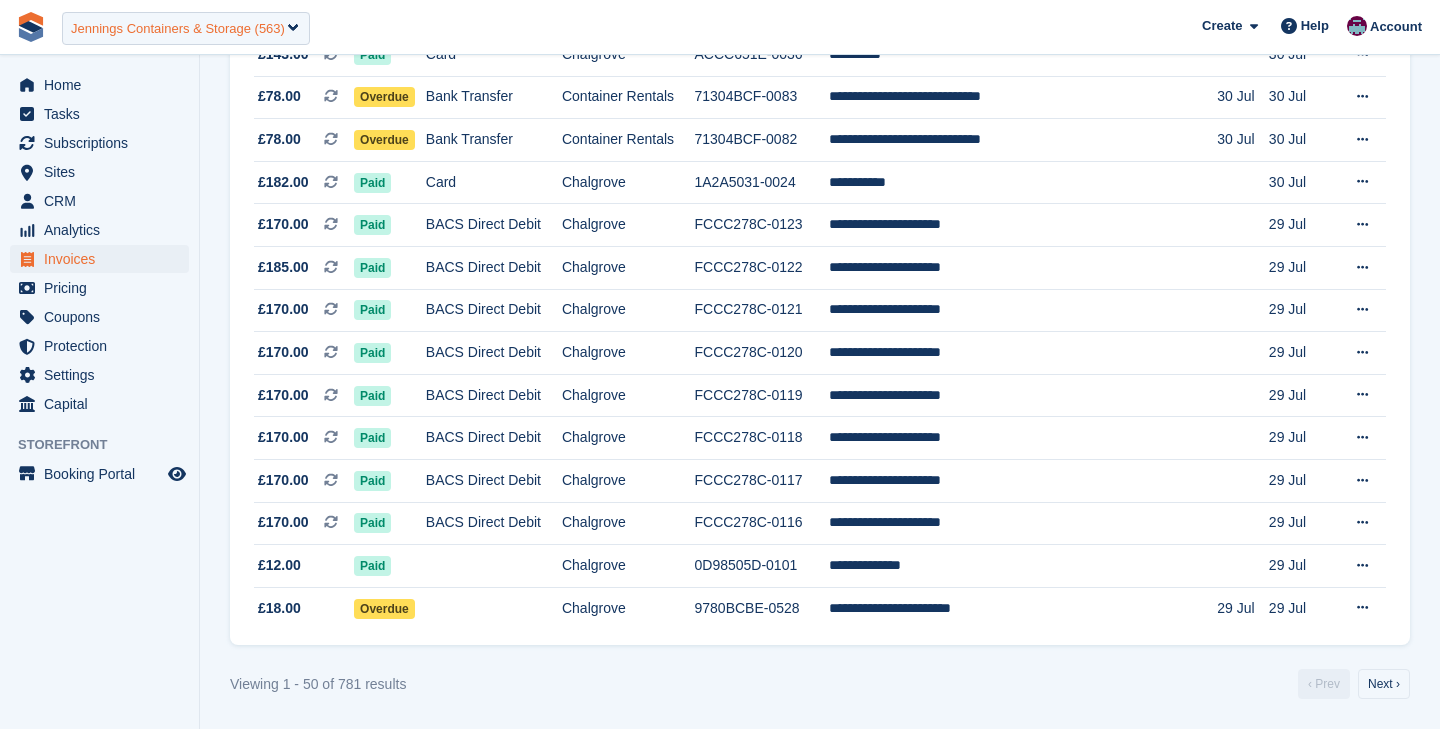 click on "Jennings Containers & Storage (563)" at bounding box center (178, 29) 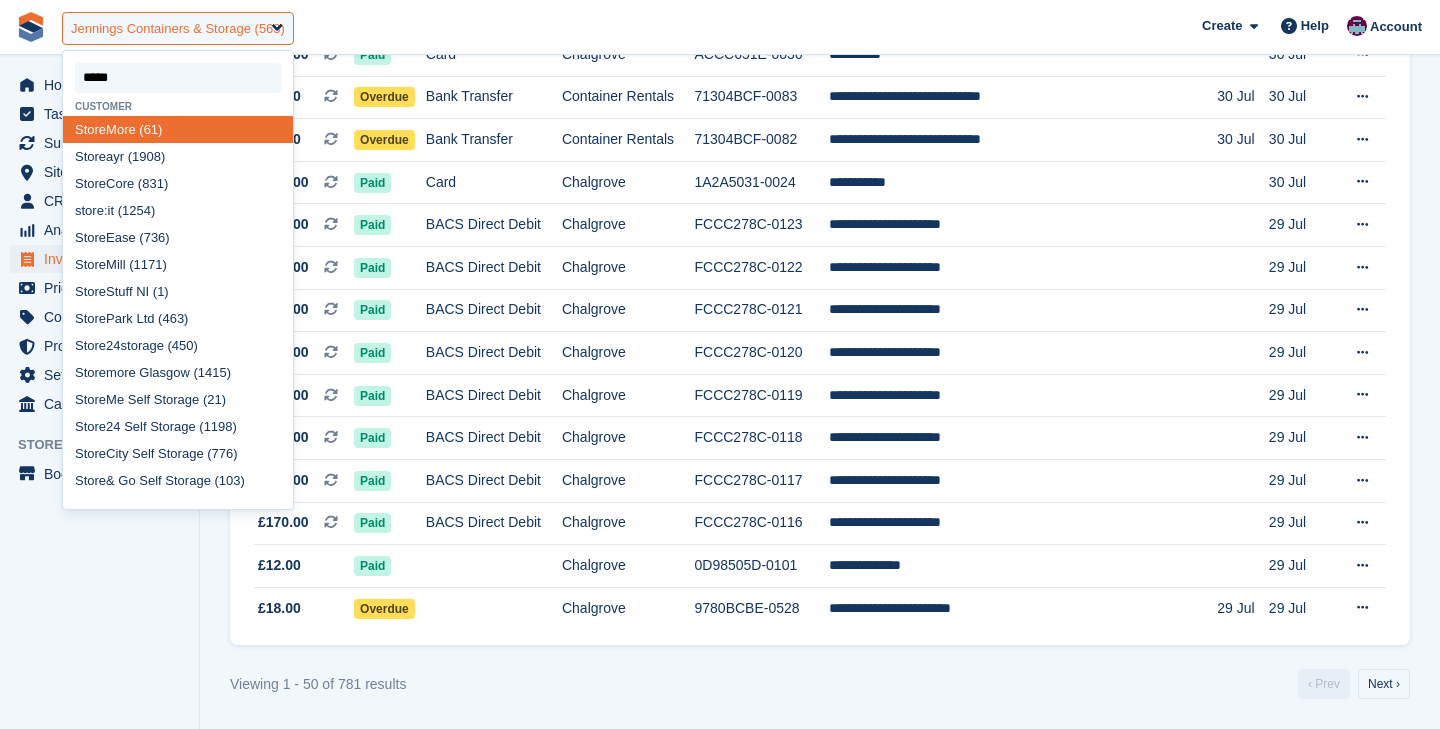 type on "******" 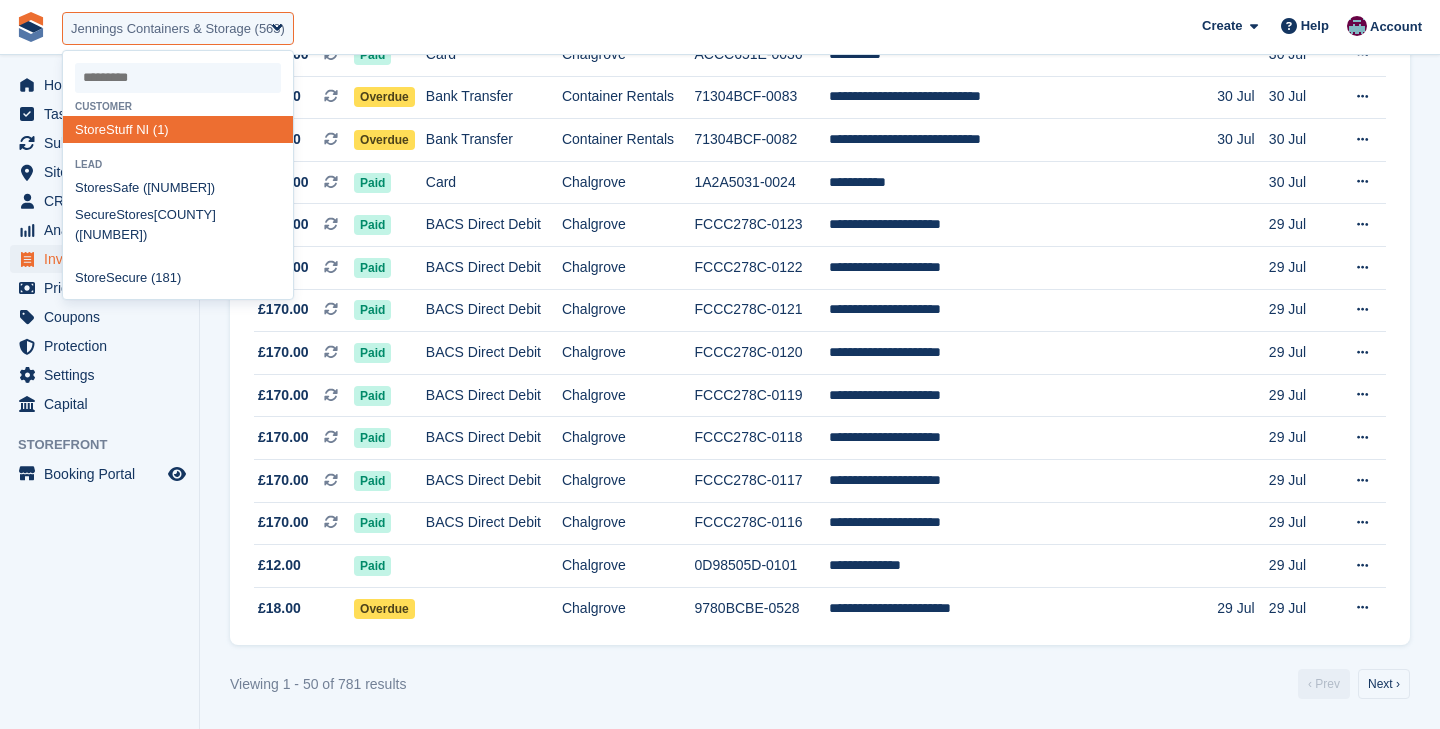 select on "*" 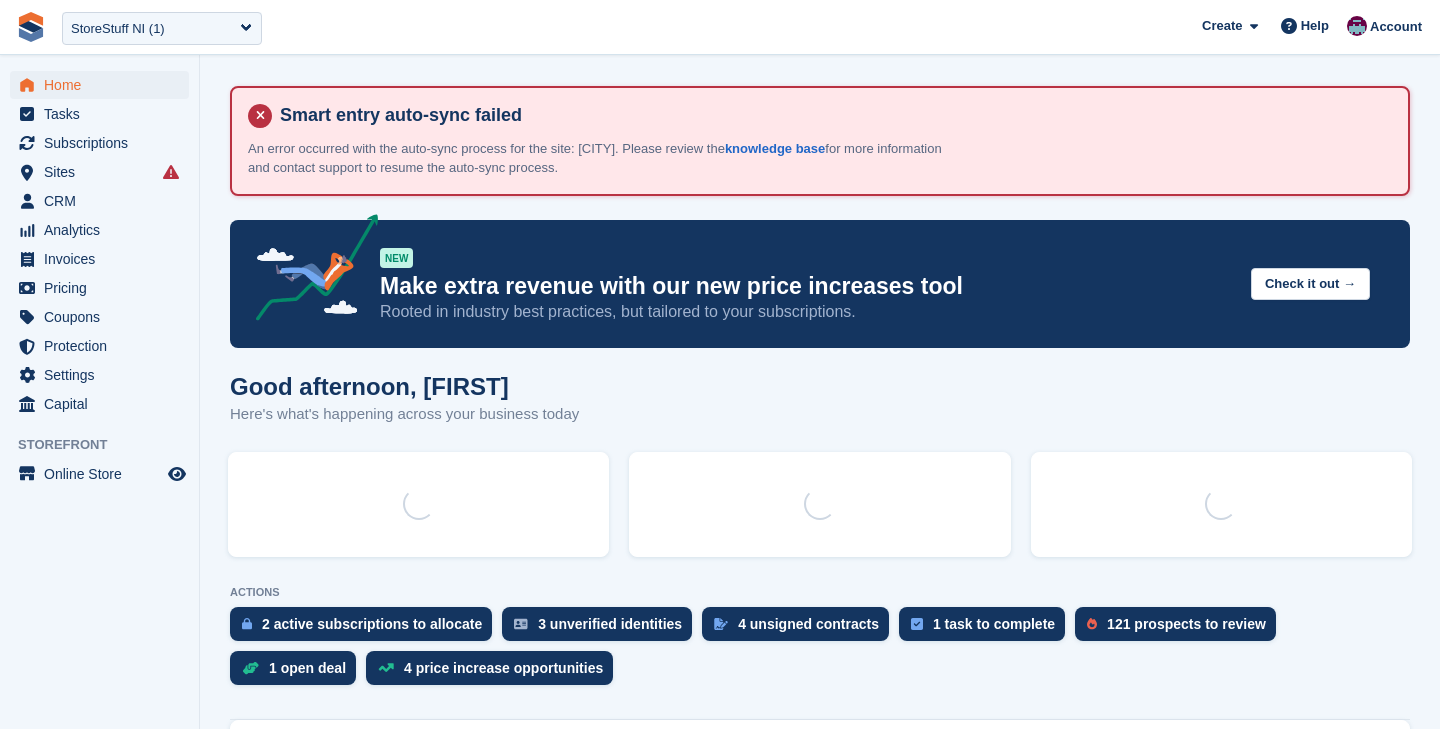 scroll, scrollTop: 0, scrollLeft: 0, axis: both 